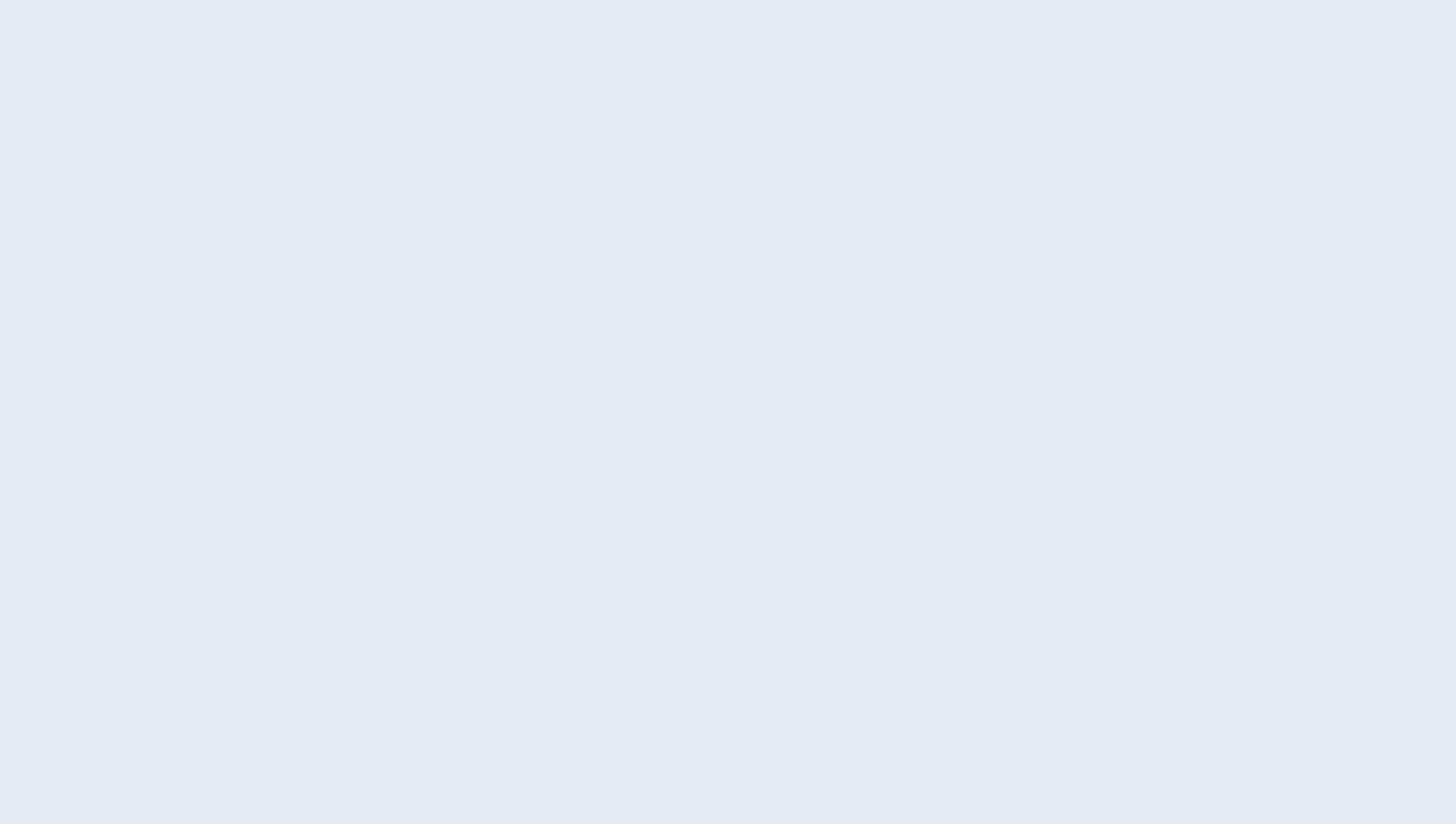 scroll, scrollTop: 0, scrollLeft: 0, axis: both 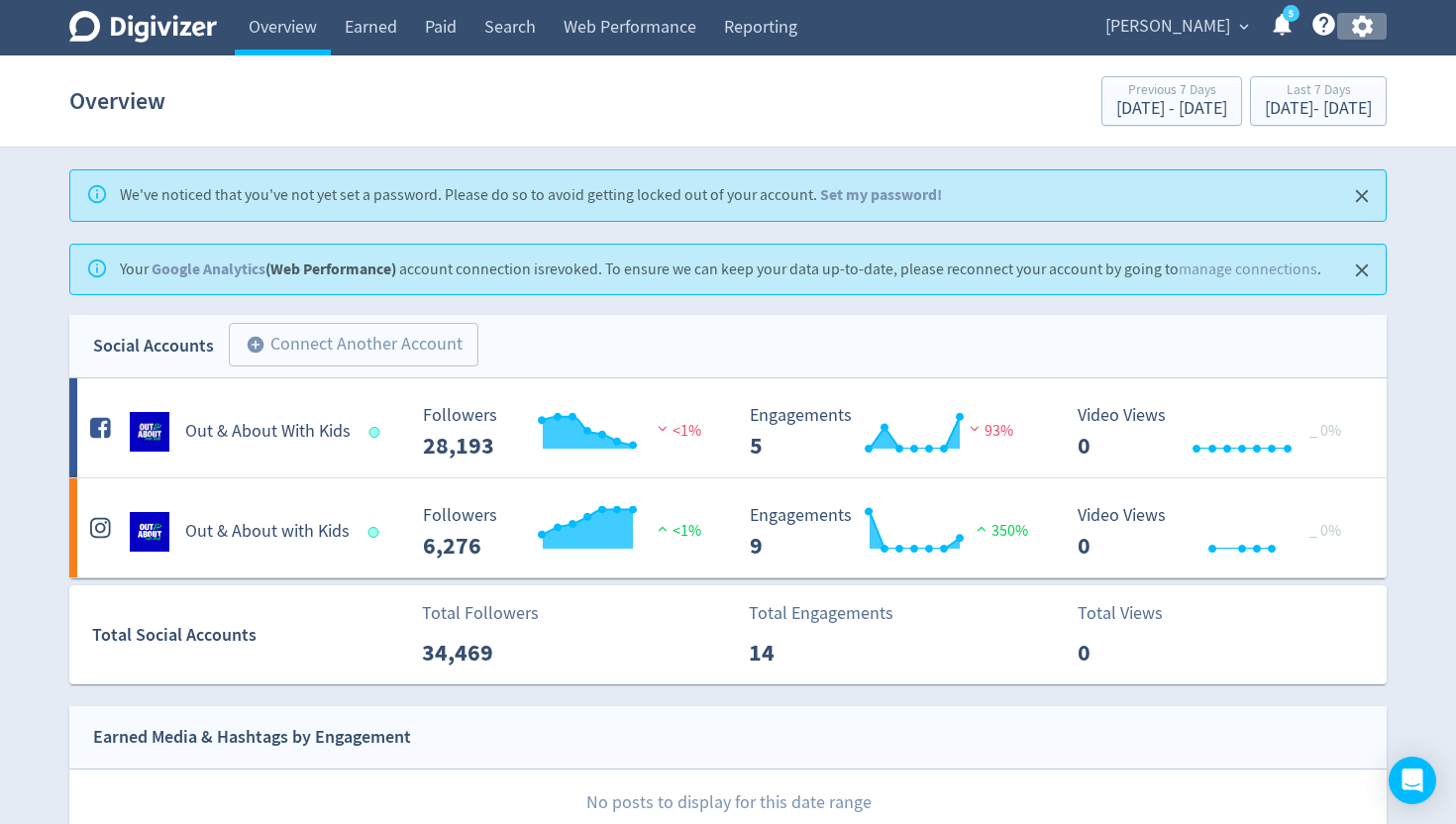 click 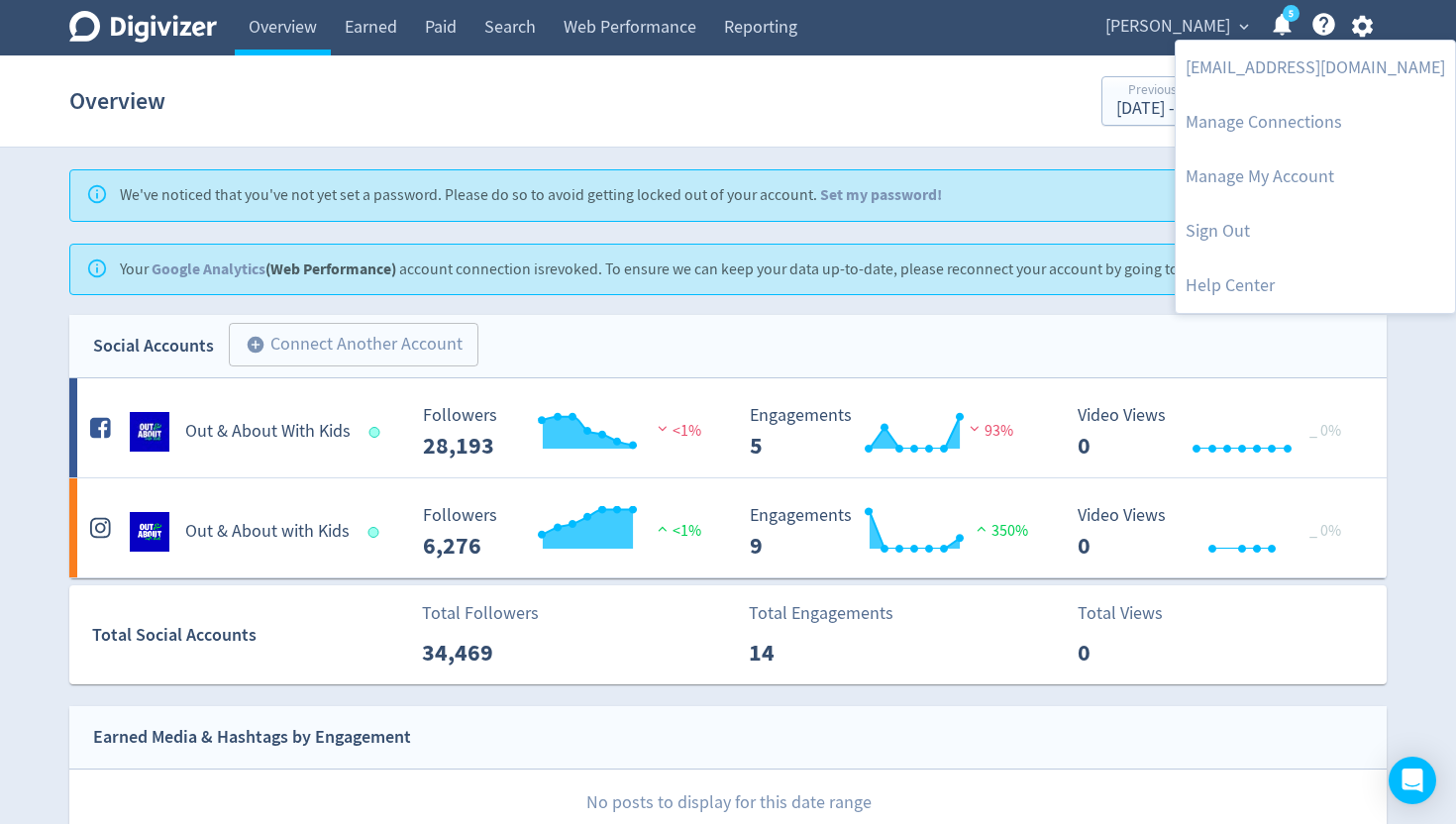 click at bounding box center [728, 412] 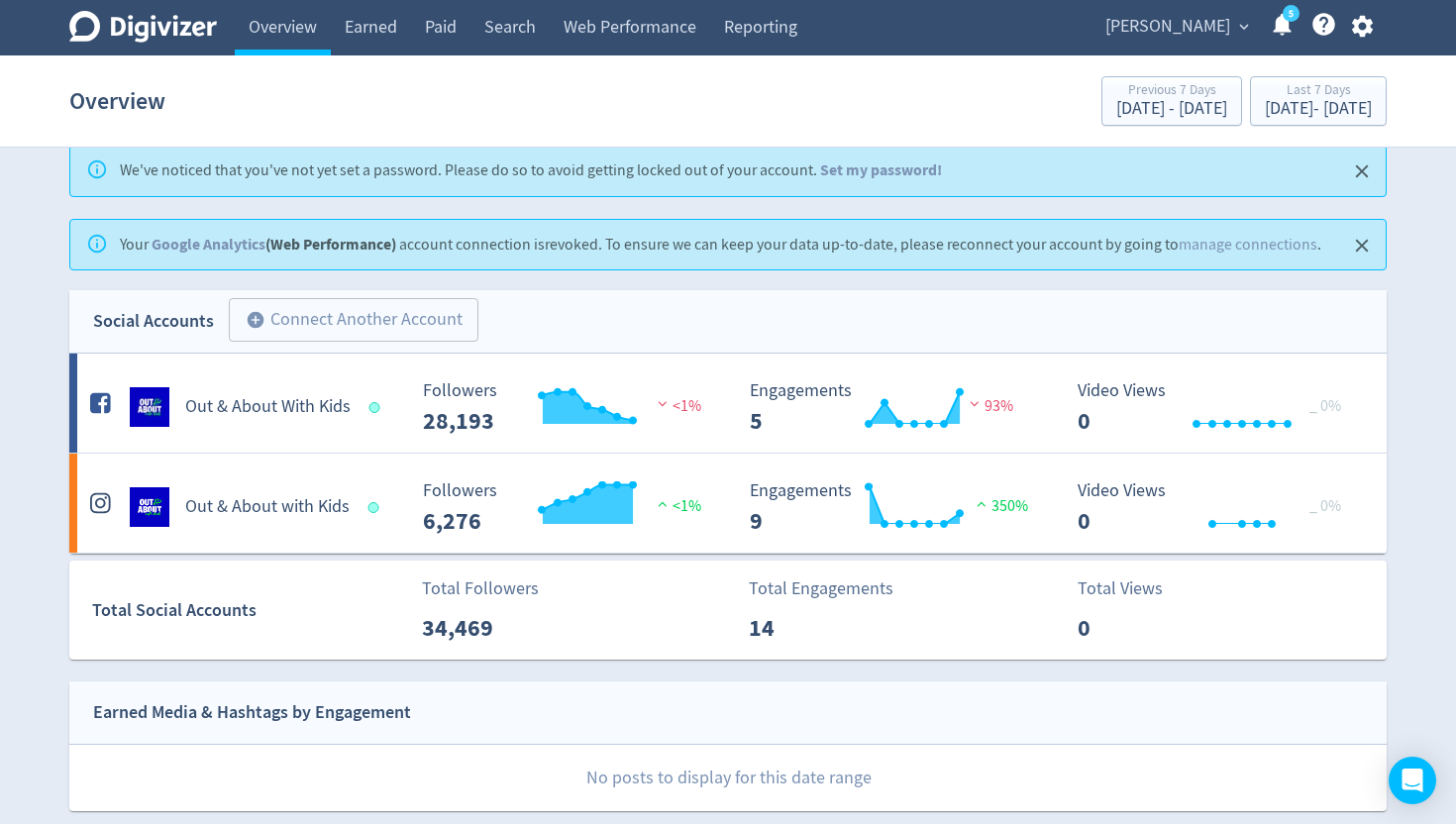 scroll, scrollTop: 29, scrollLeft: 0, axis: vertical 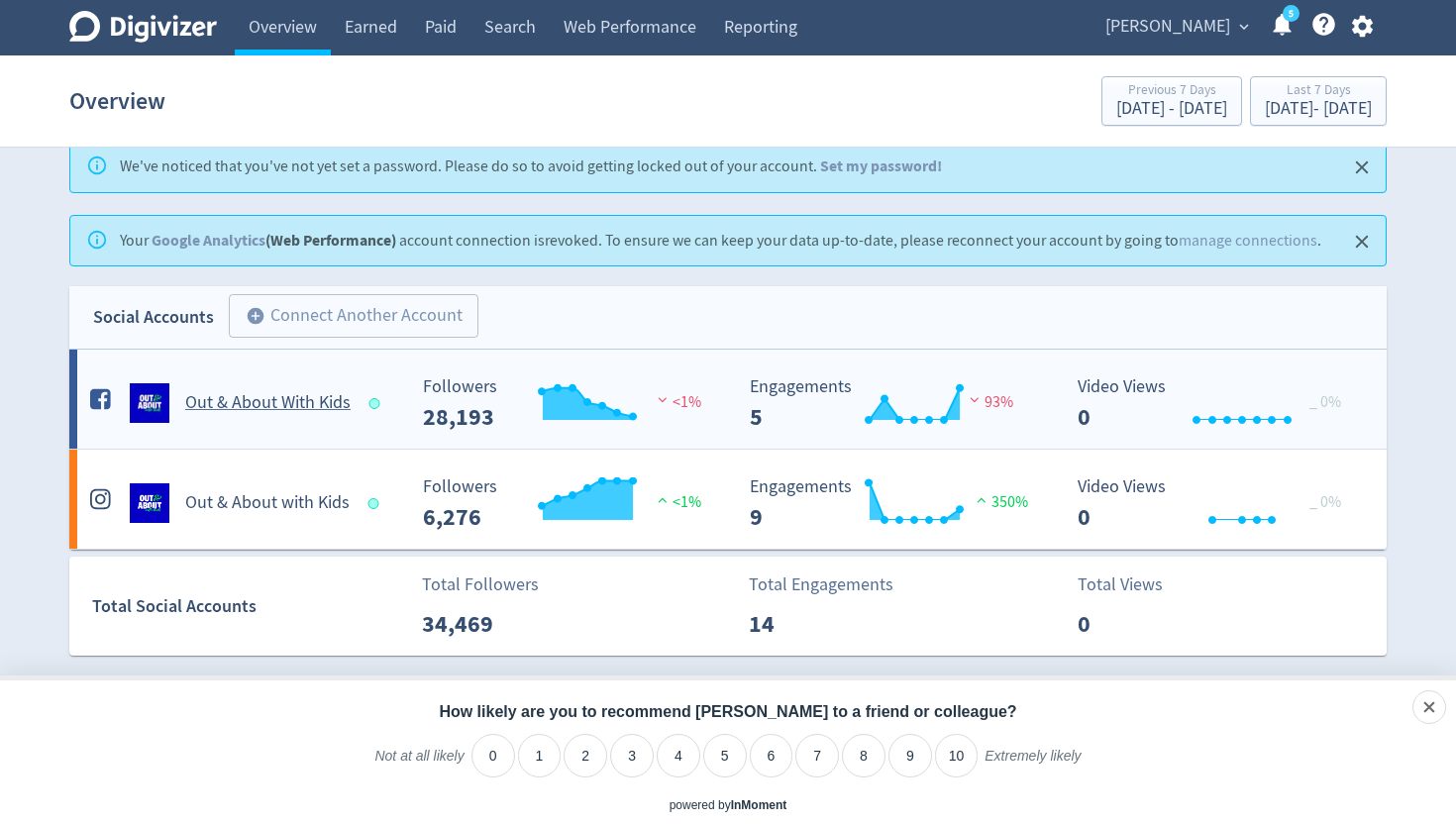click on "Out & About With Kids" at bounding box center [245, 403] 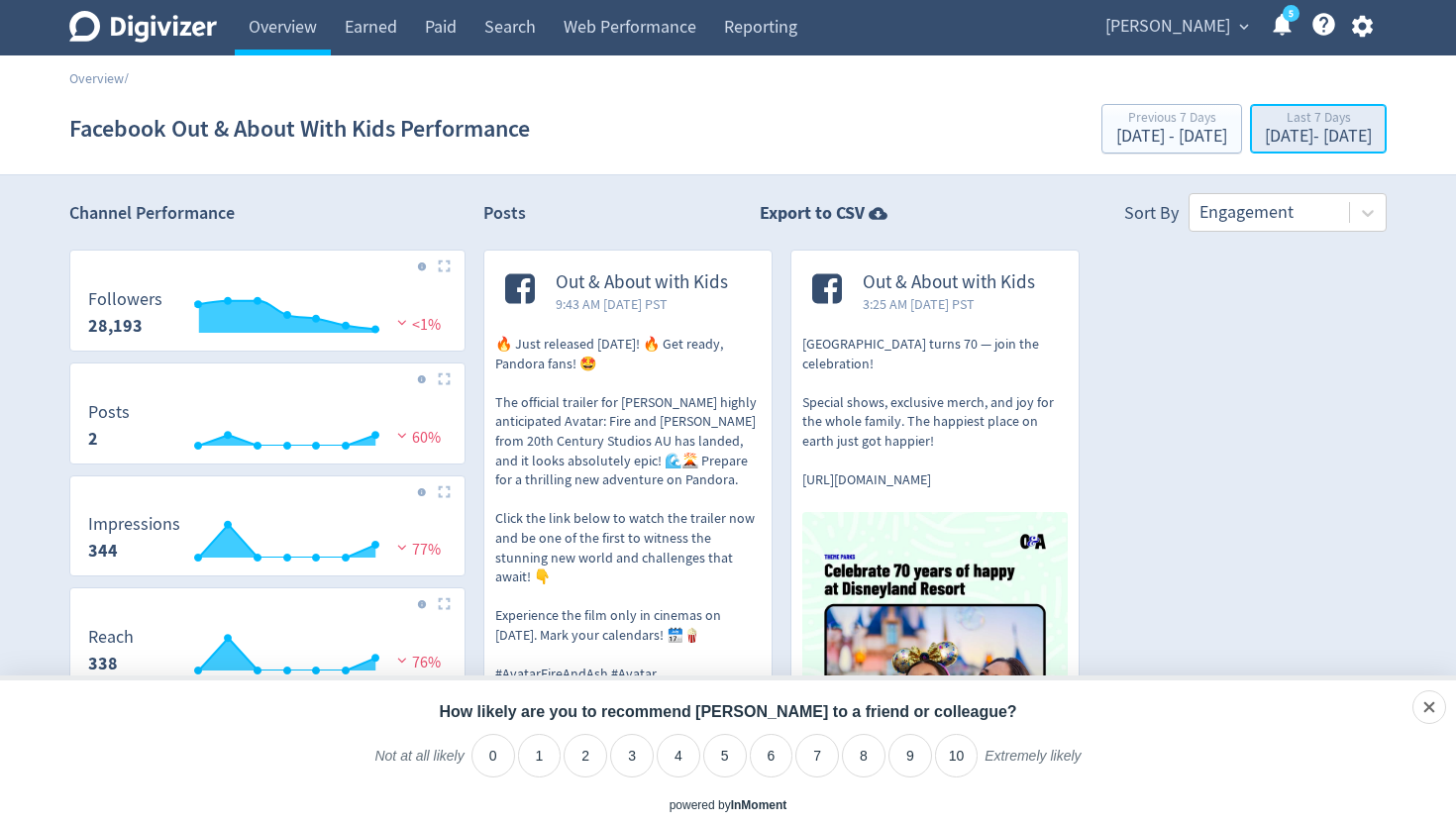 click on "[DATE]  -   [DATE]" at bounding box center [1318, 137] 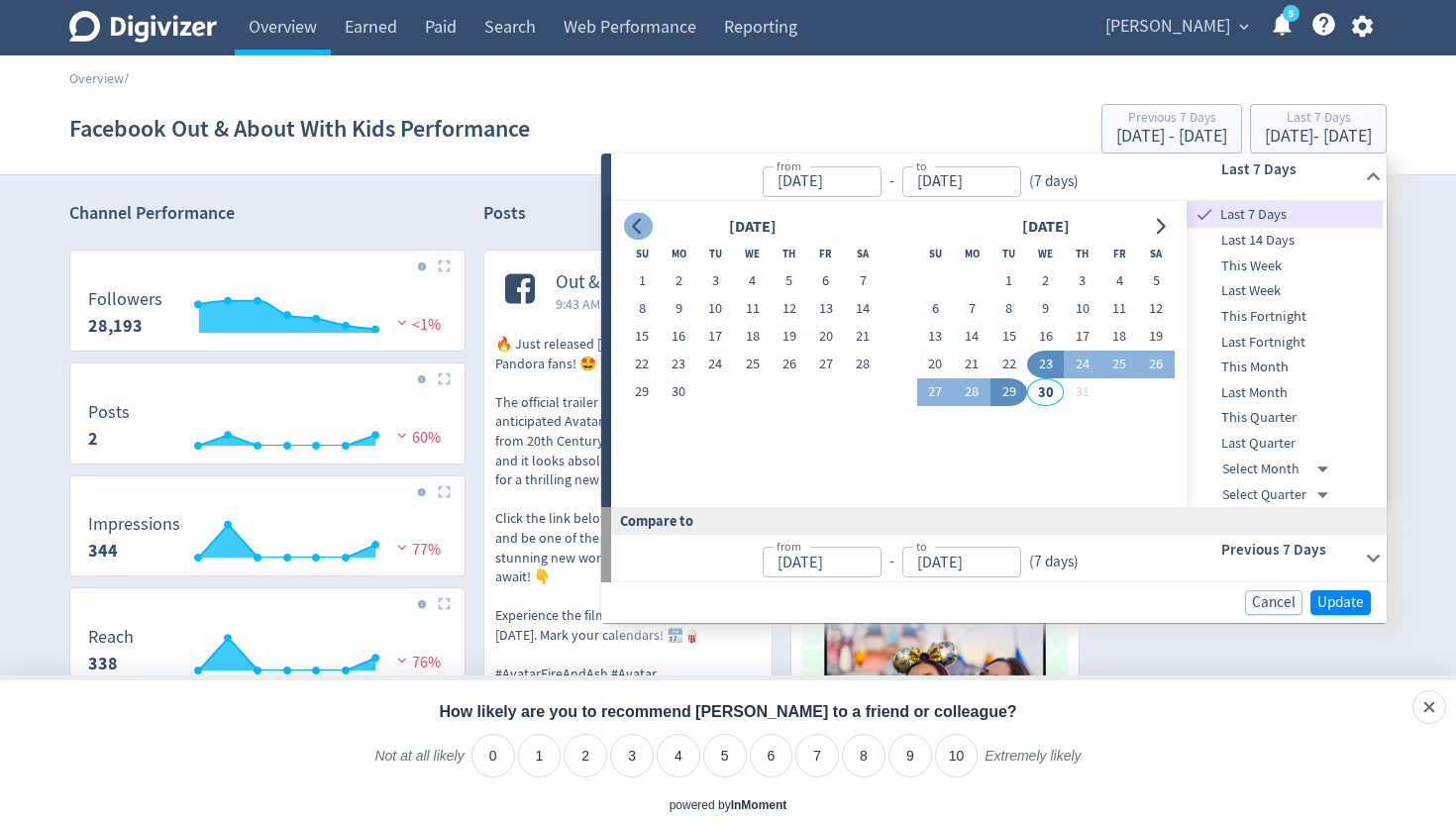 click 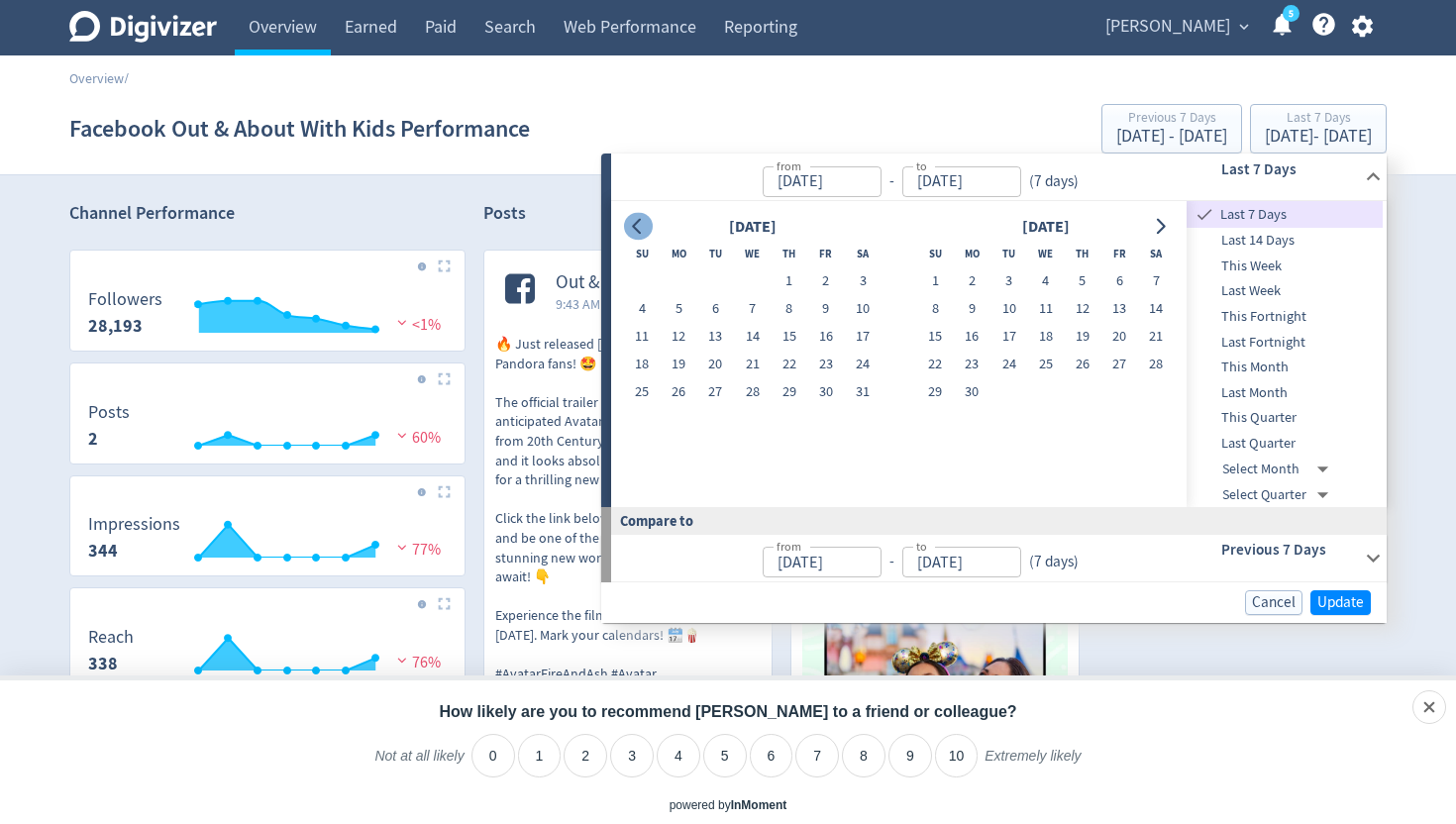 click 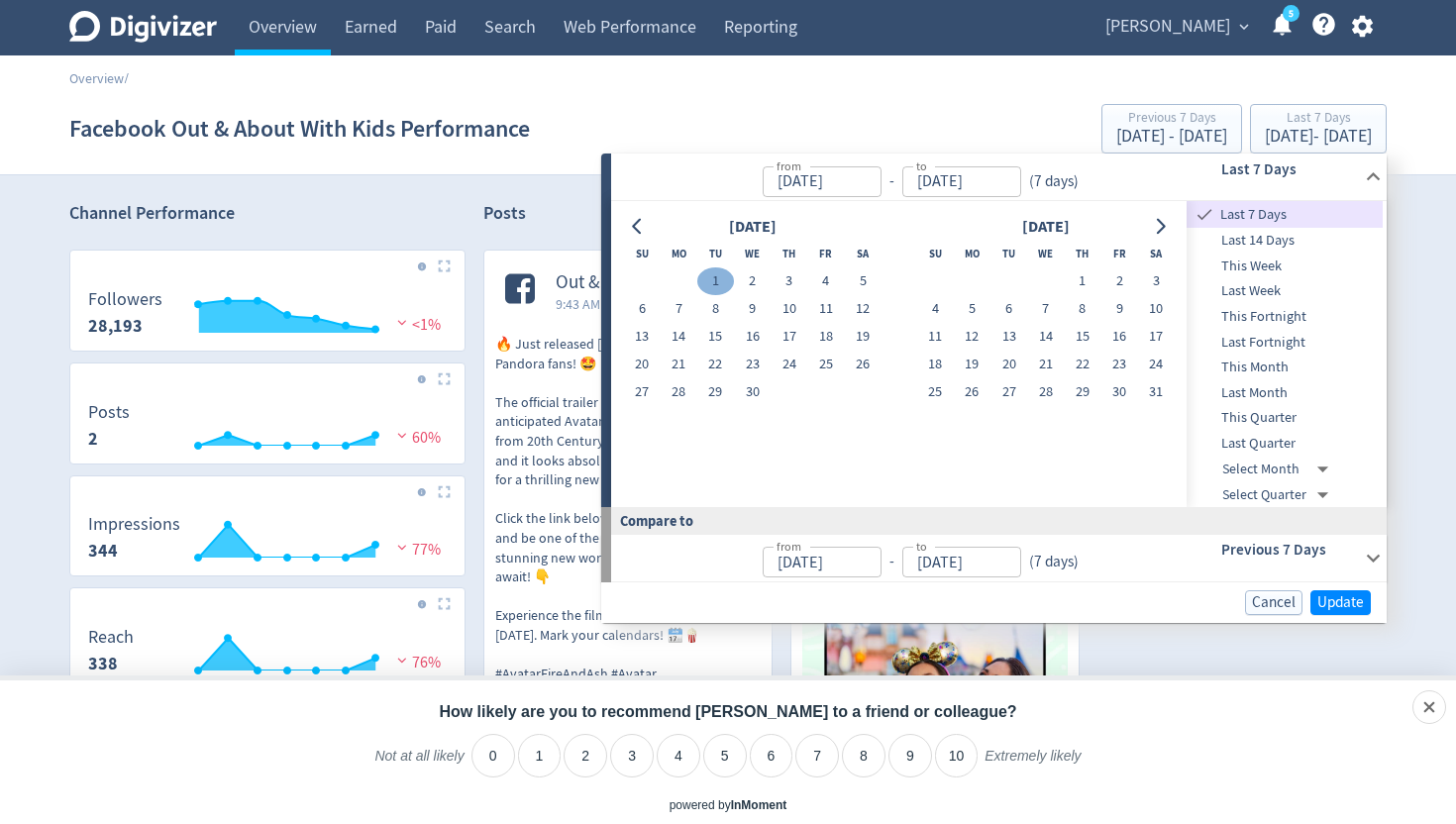 click on "1" at bounding box center [715, 281] 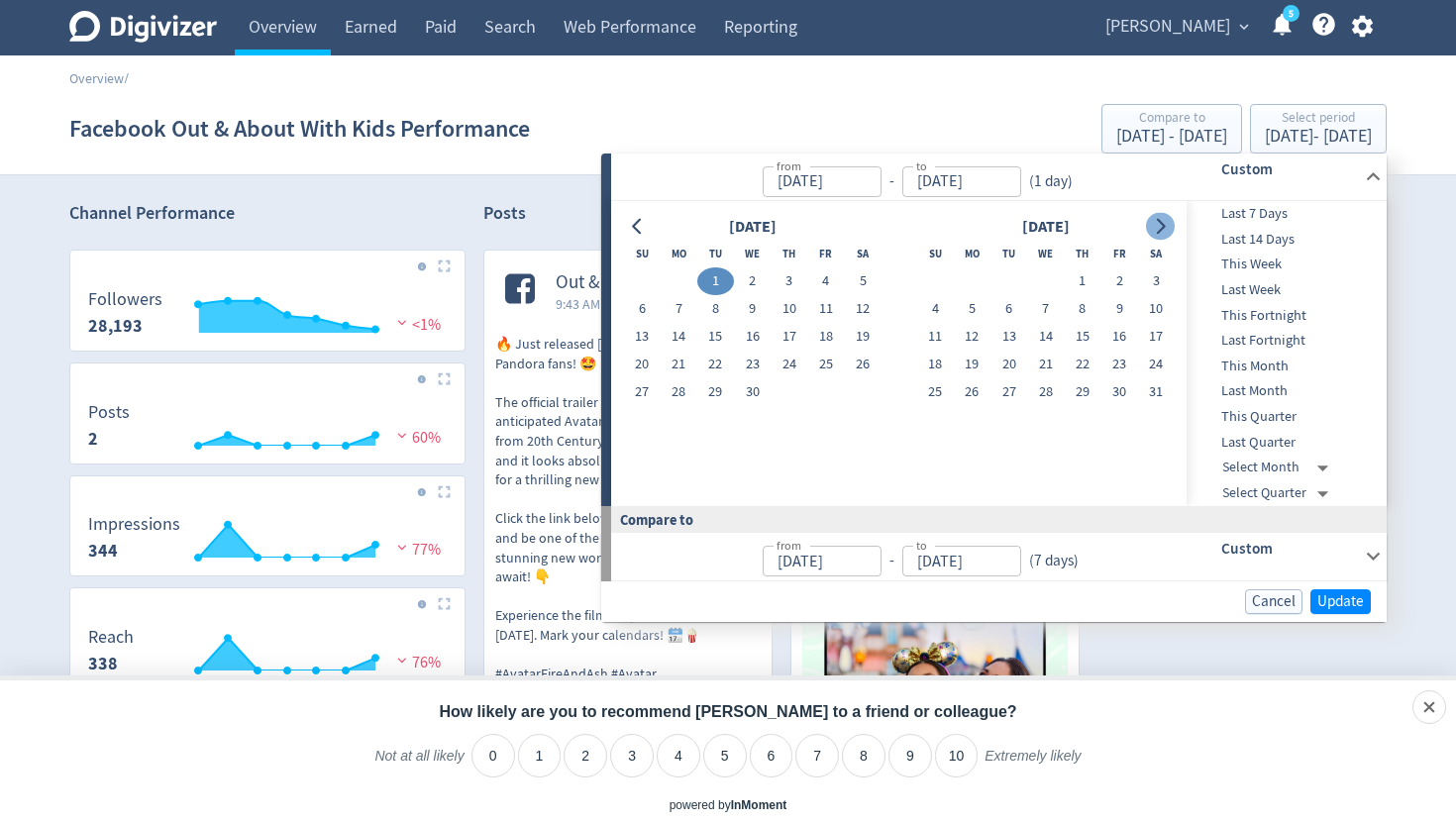 click 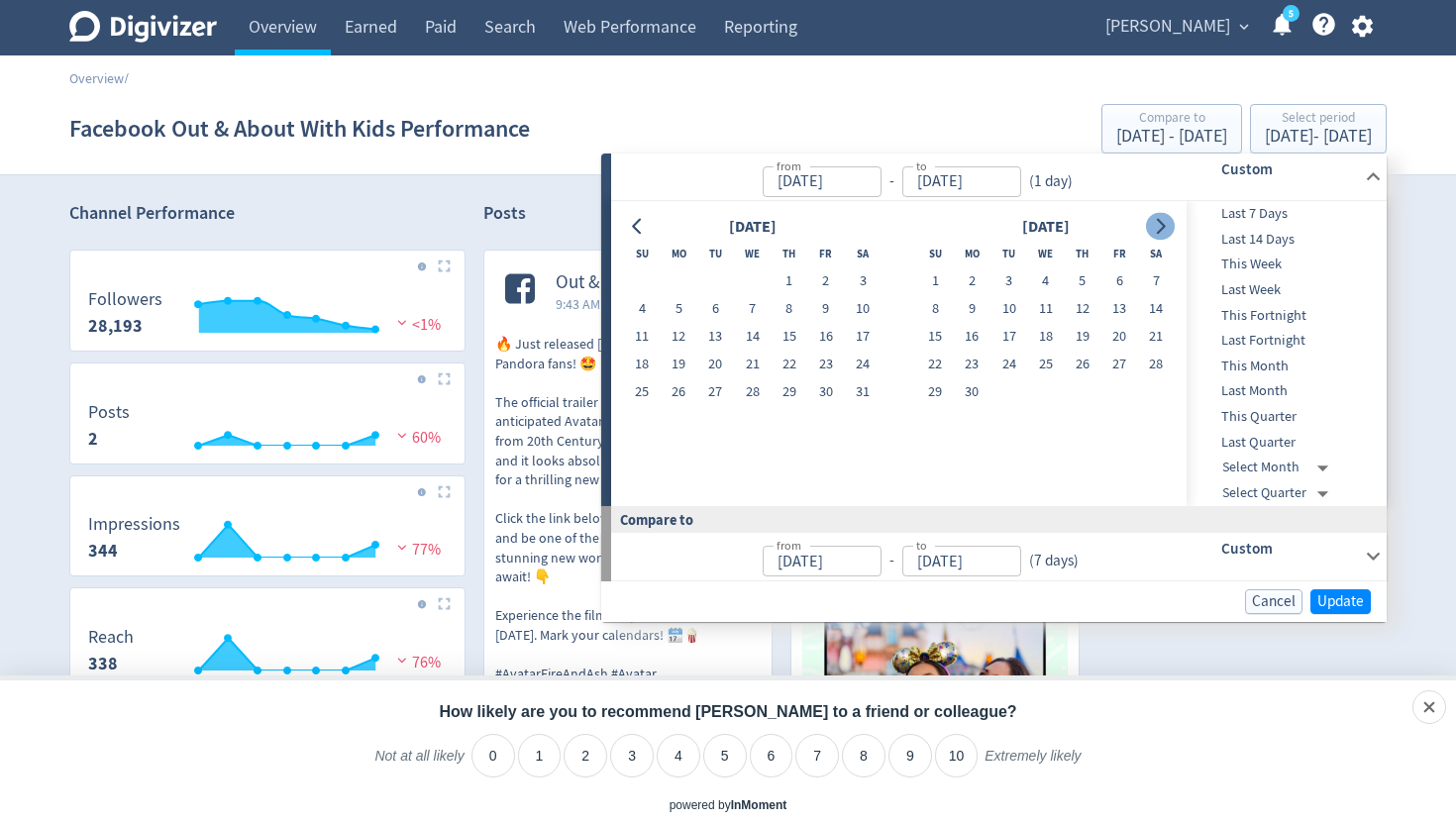 click 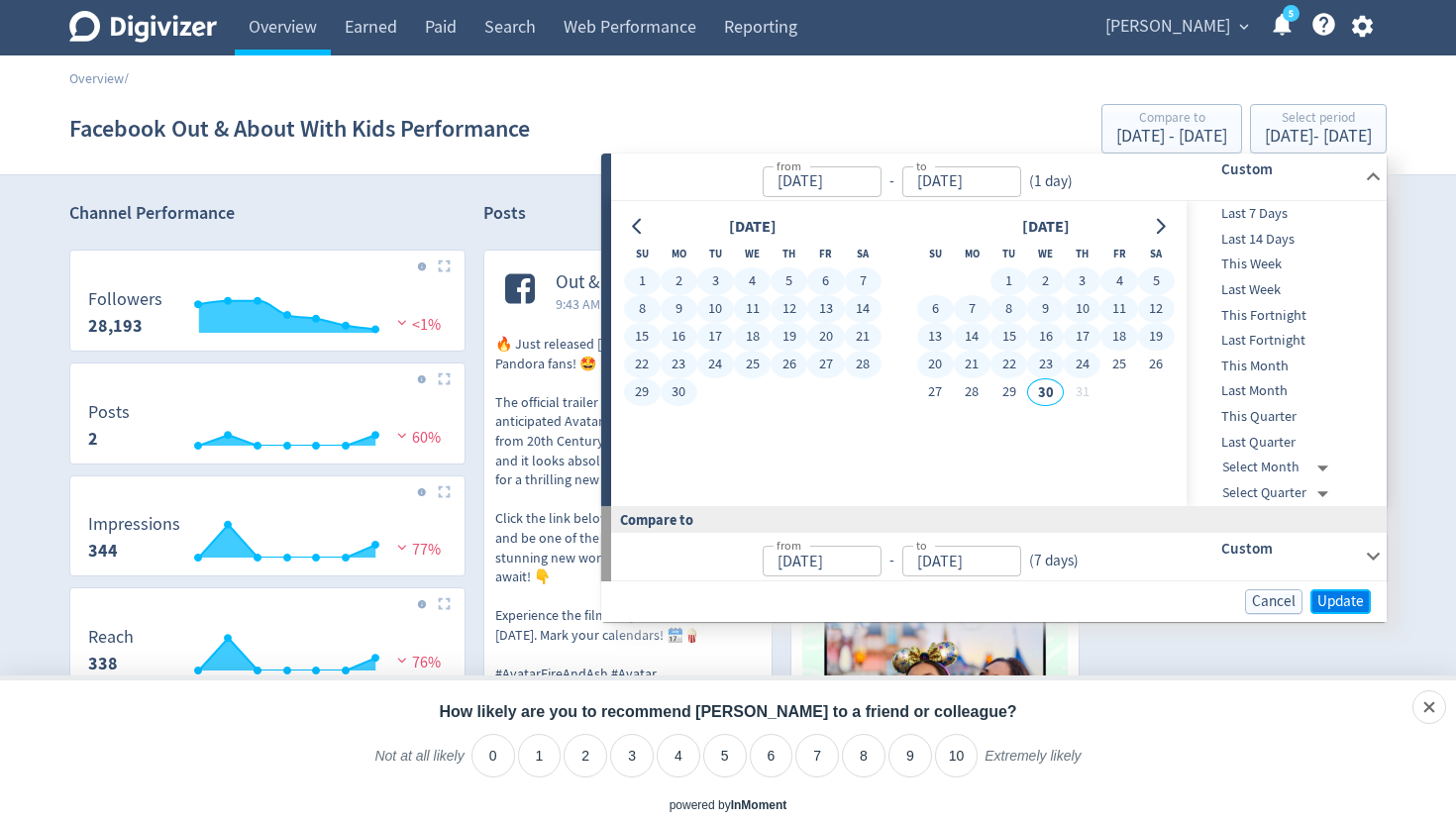 click on "Update" at bounding box center (1340, 601) 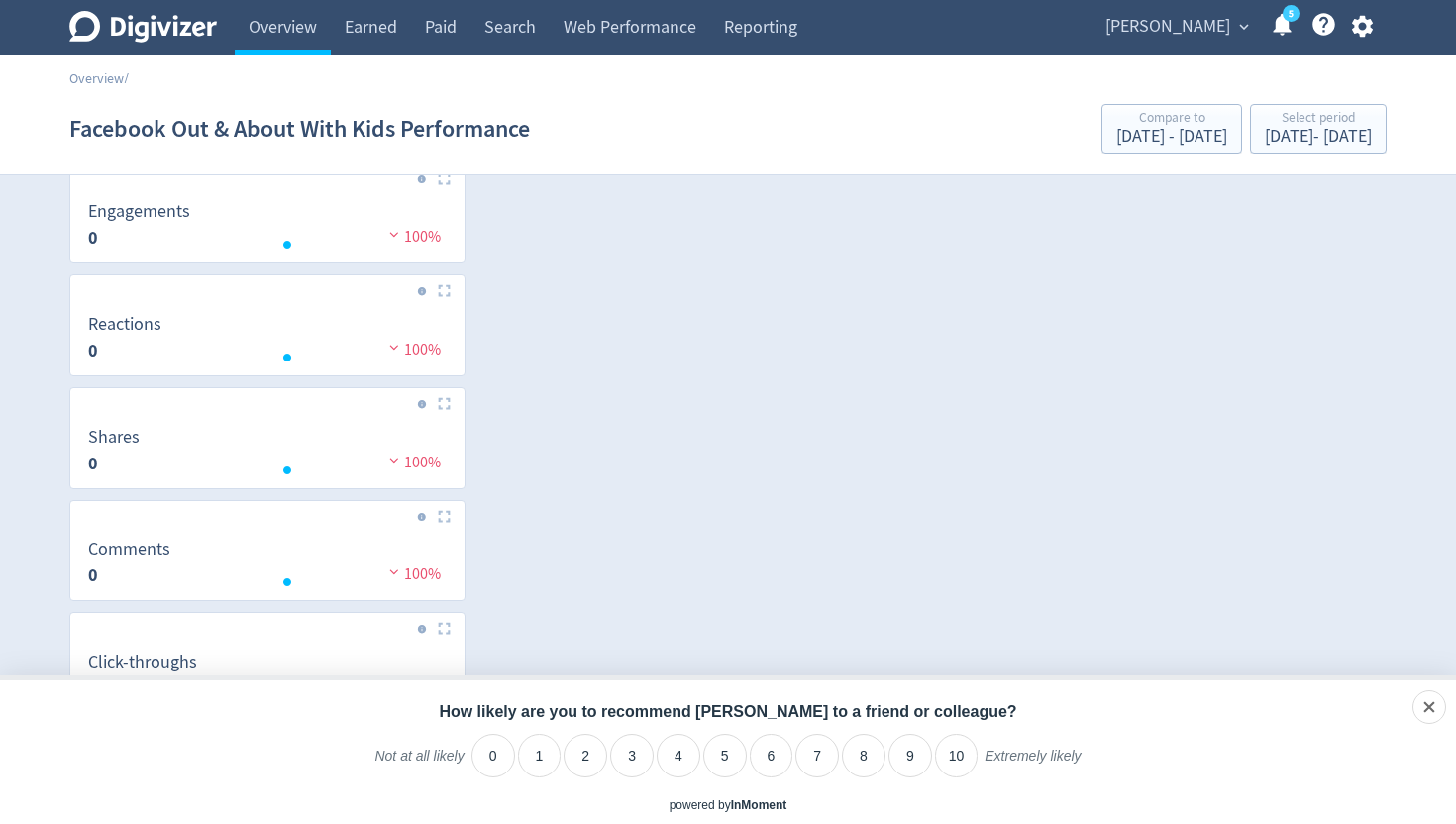 scroll, scrollTop: 0, scrollLeft: 0, axis: both 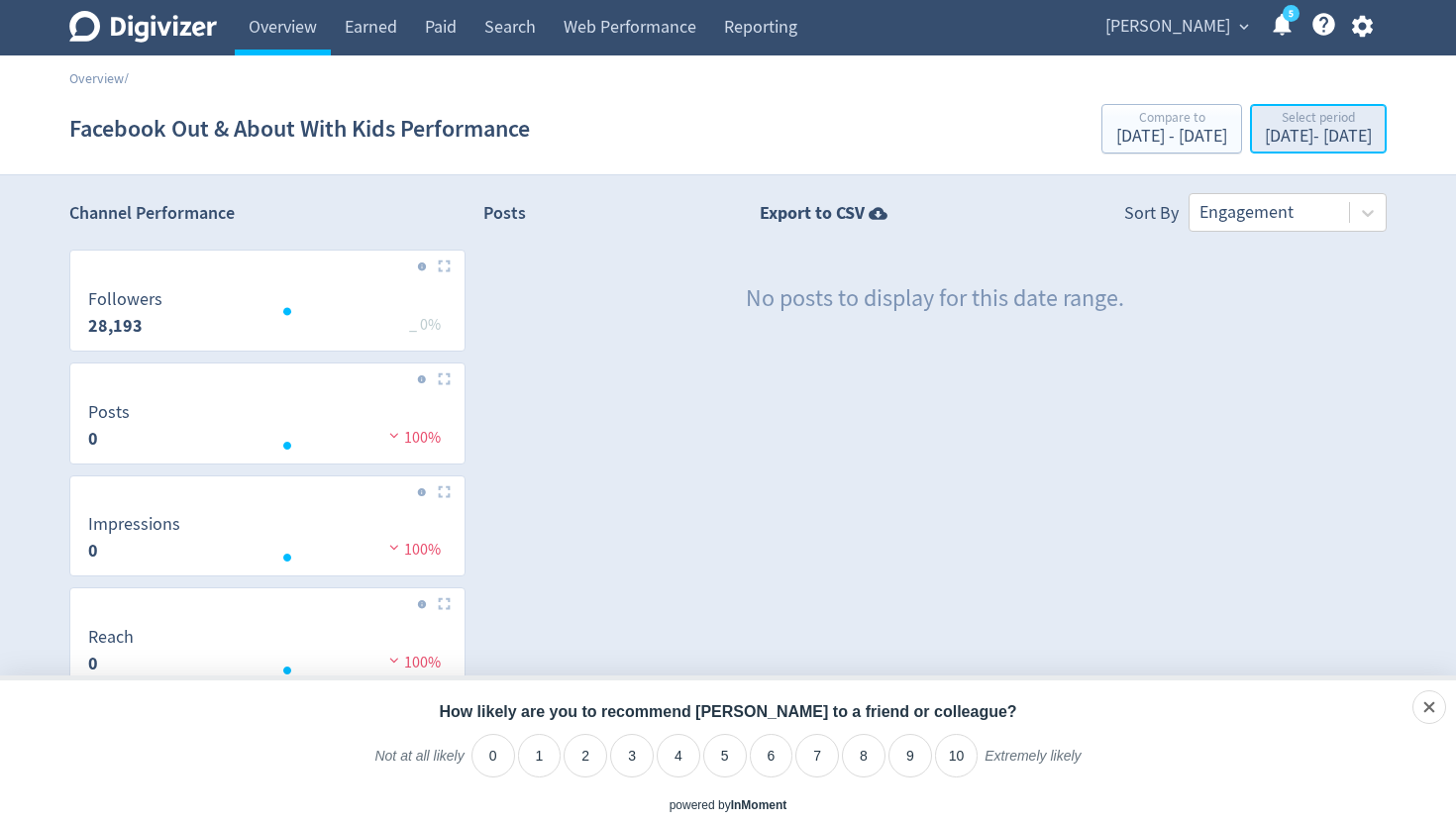 click on "[DATE]  -   [DATE]" at bounding box center (1318, 137) 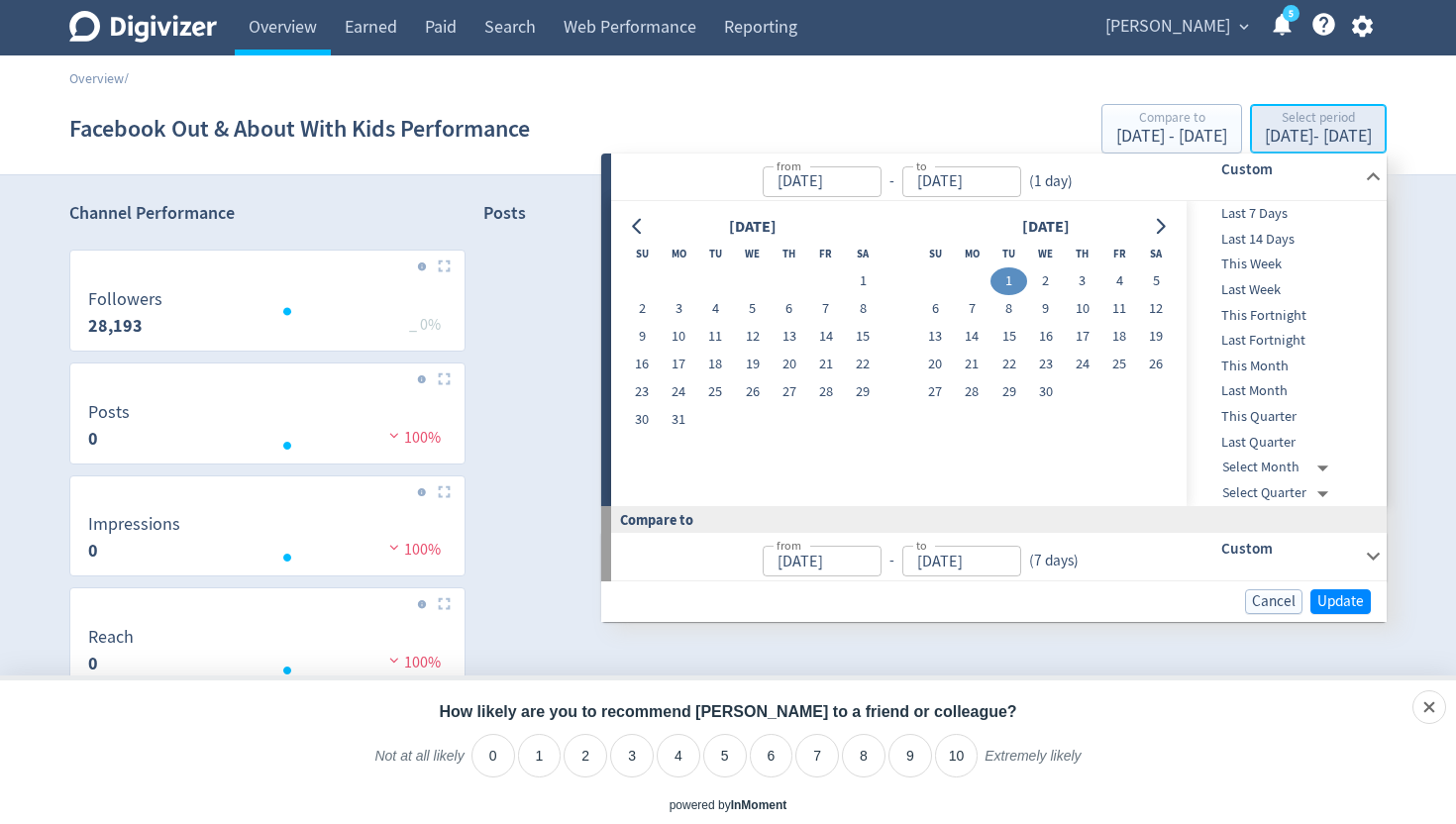 type on "[DATE]" 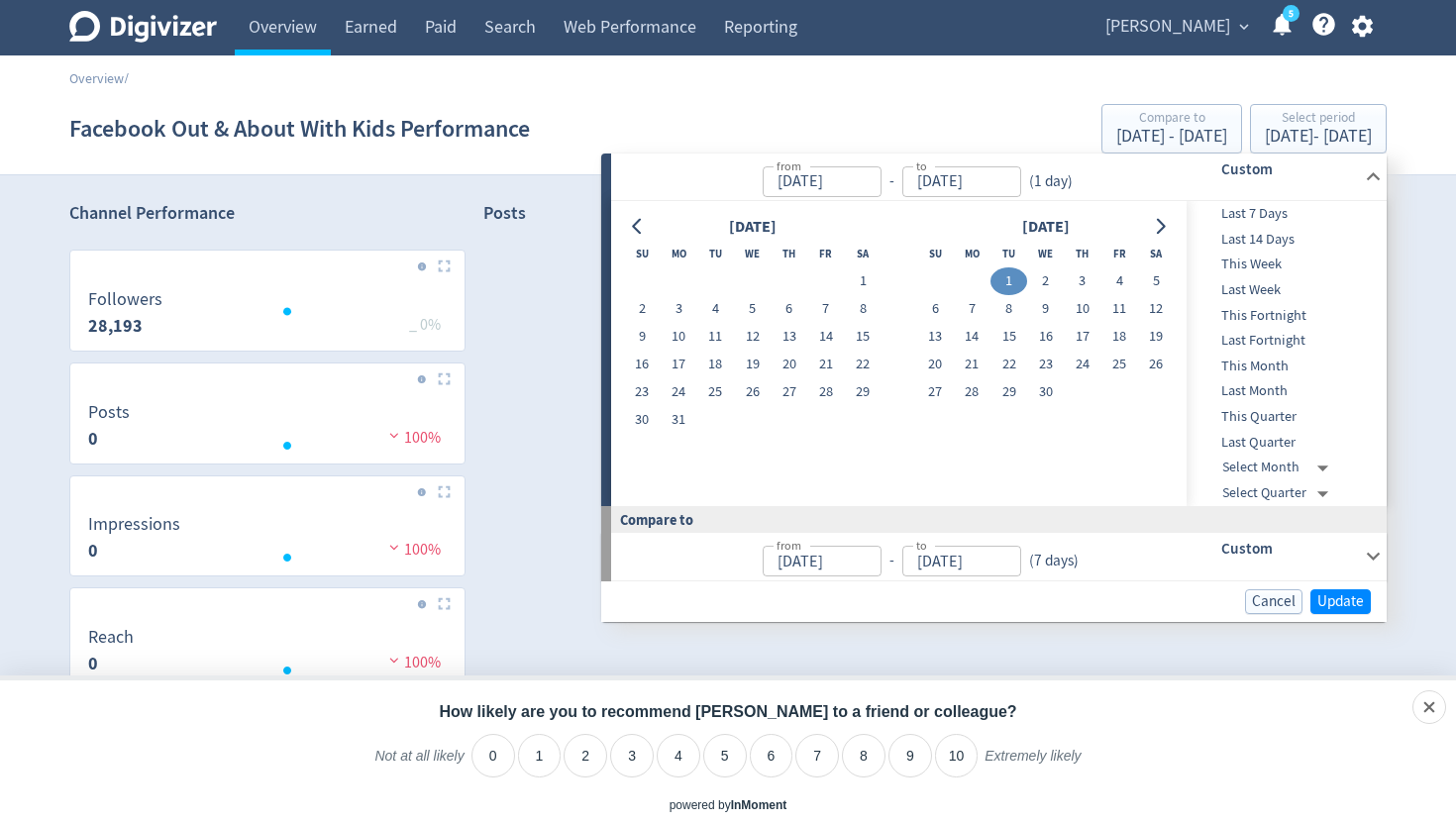 click on "1" at bounding box center (1008, 281) 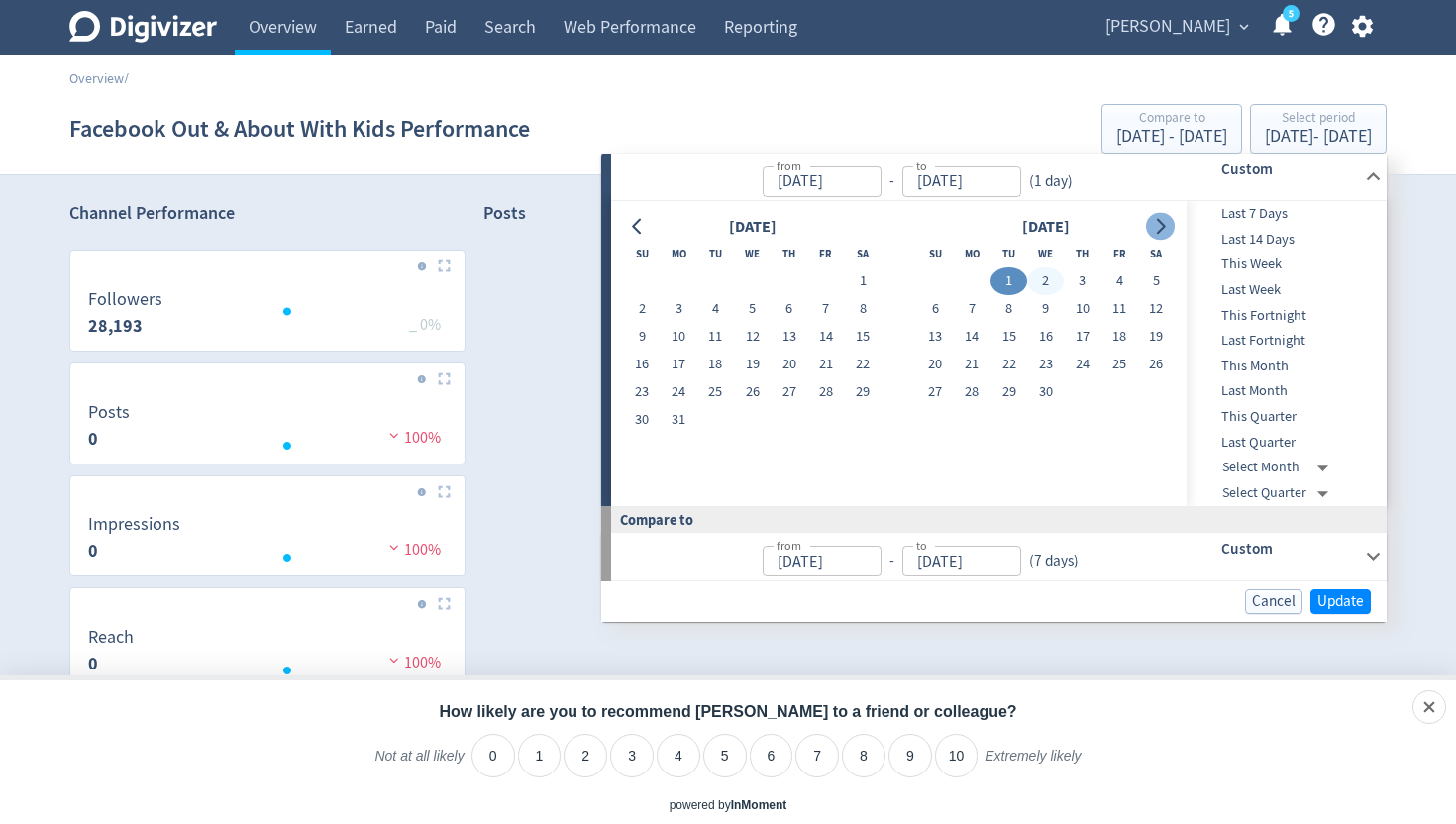 click at bounding box center [1160, 227] 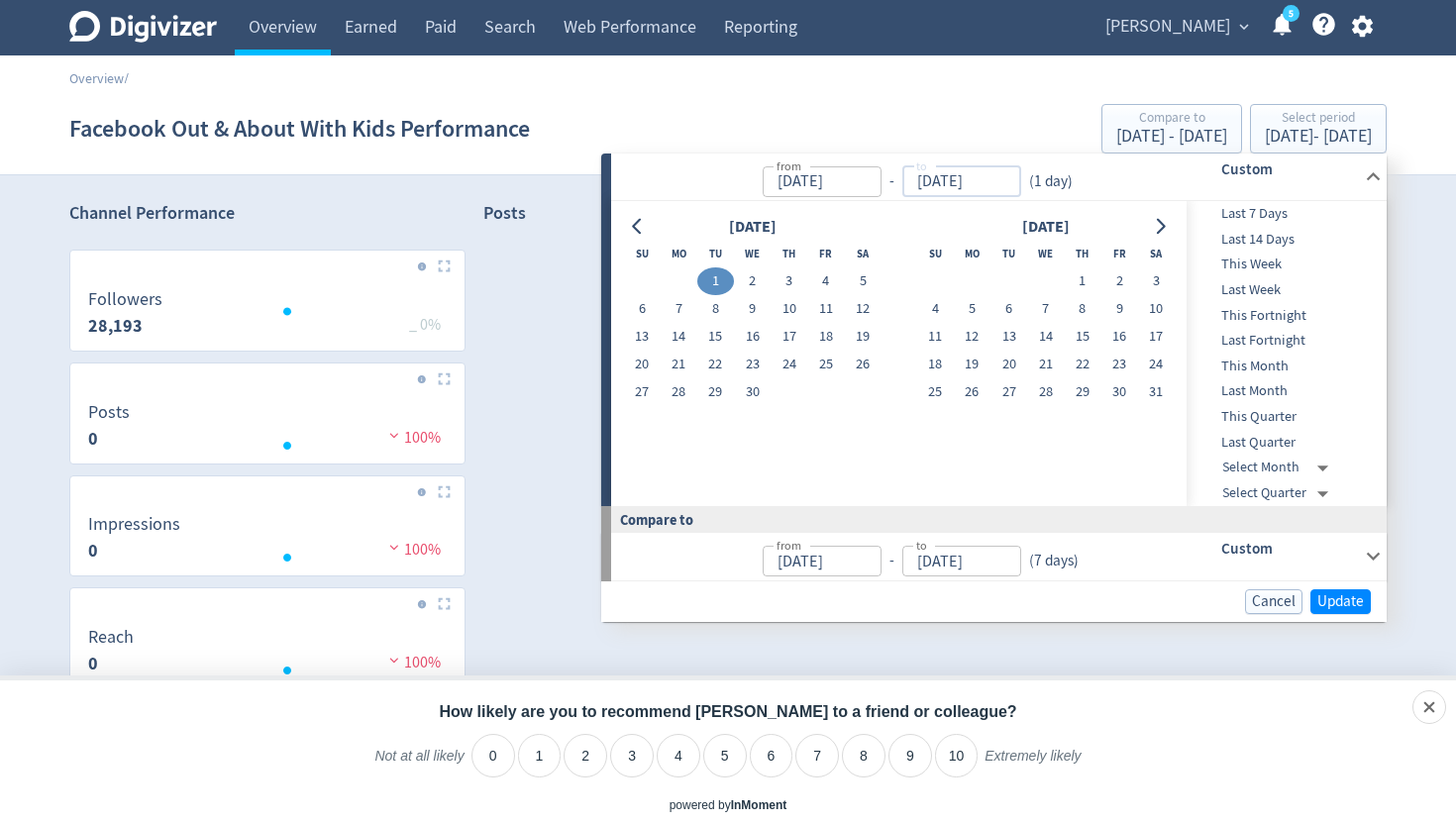 click on "[DATE]" at bounding box center [962, 181] 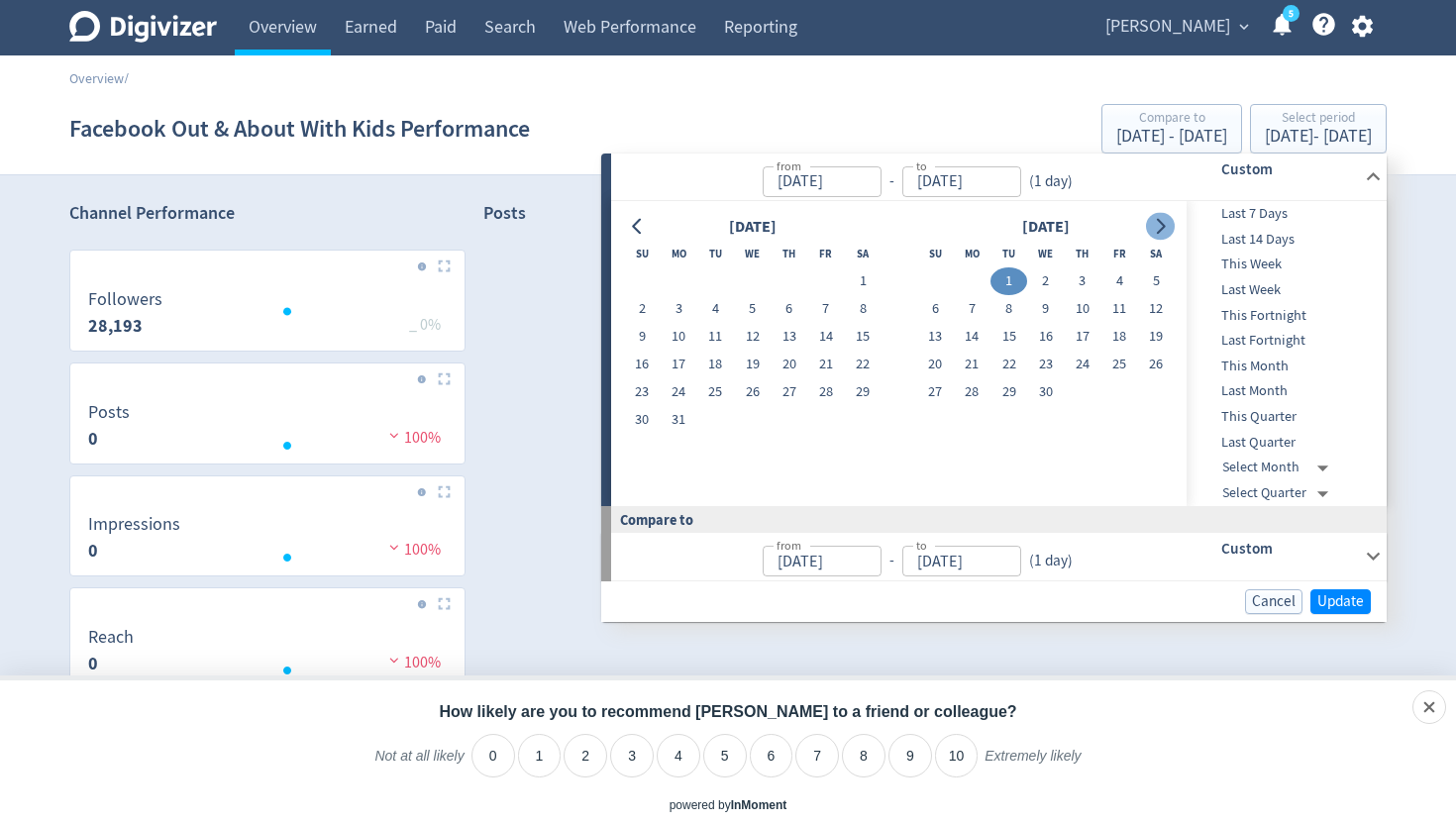 type on "[DATE]" 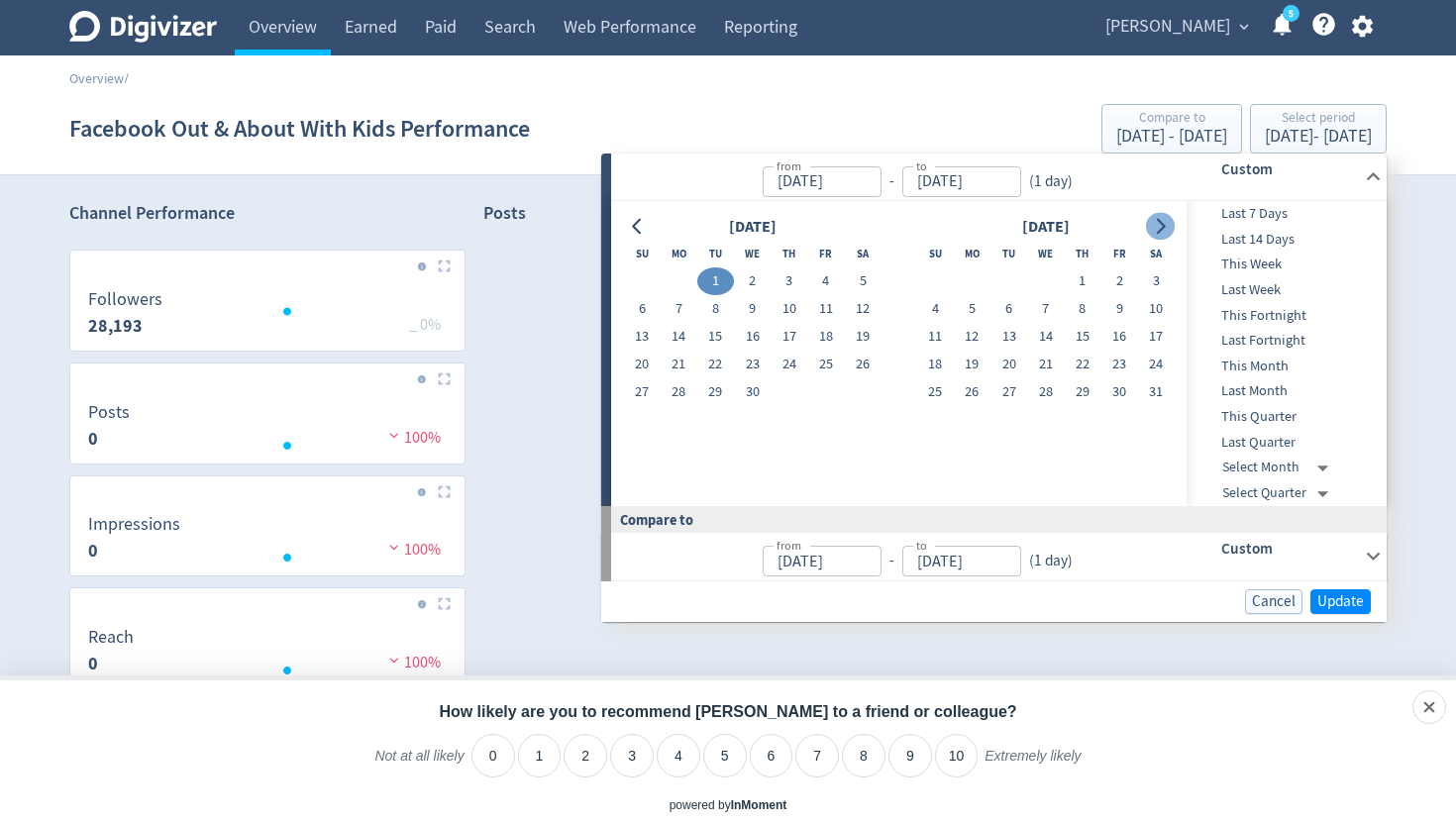 click 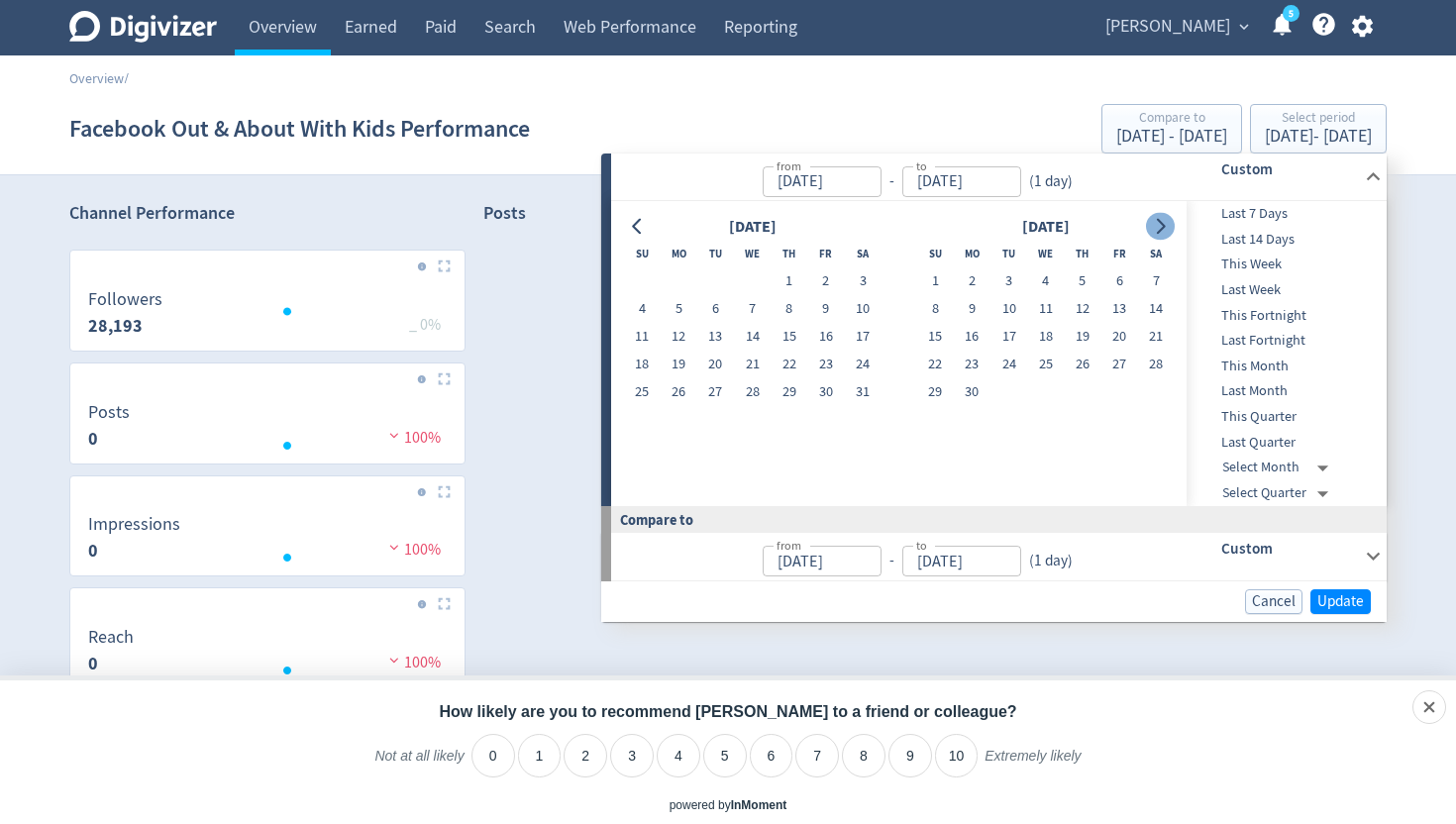 click 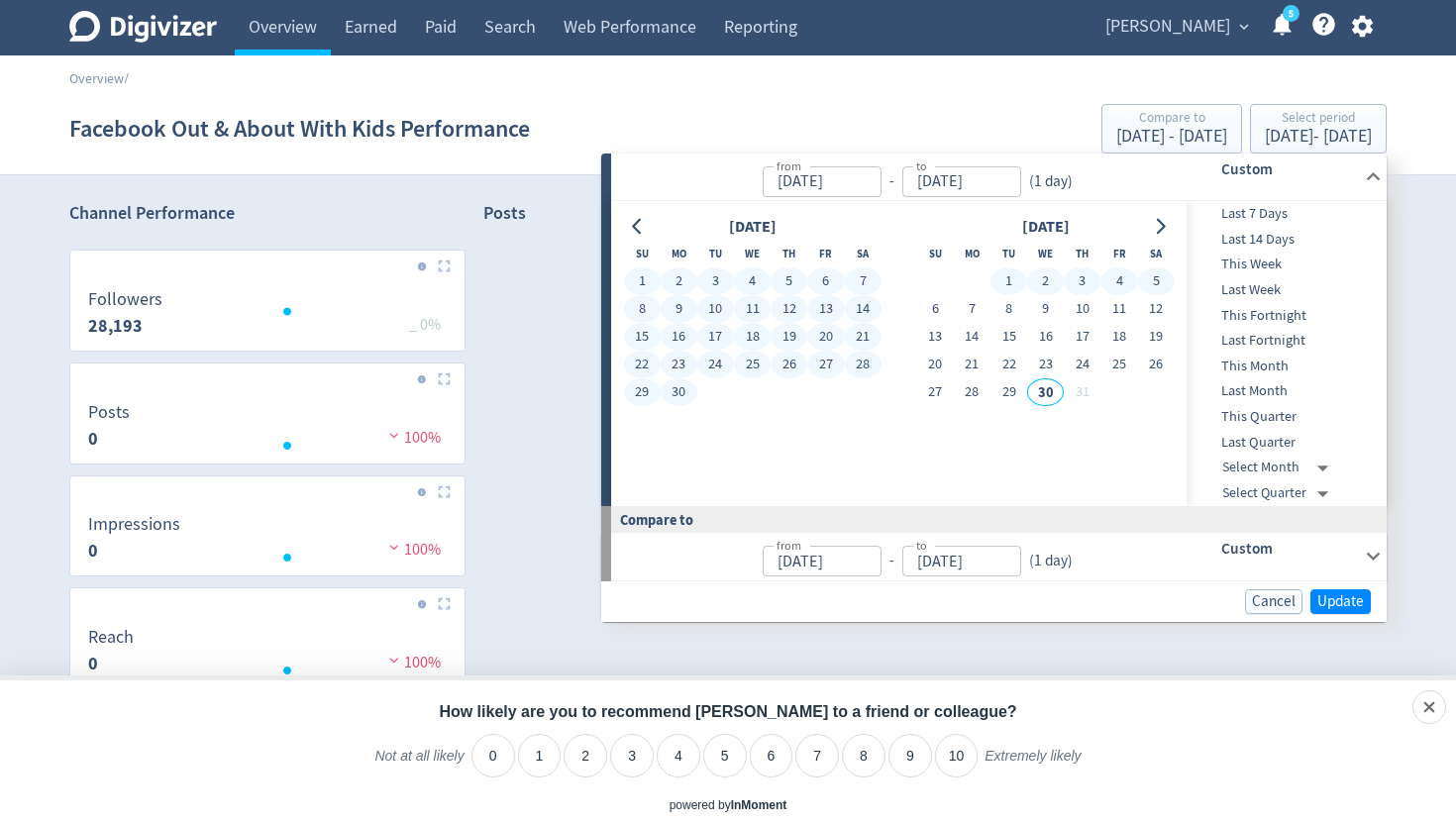 click on "[DATE]" at bounding box center [822, 181] 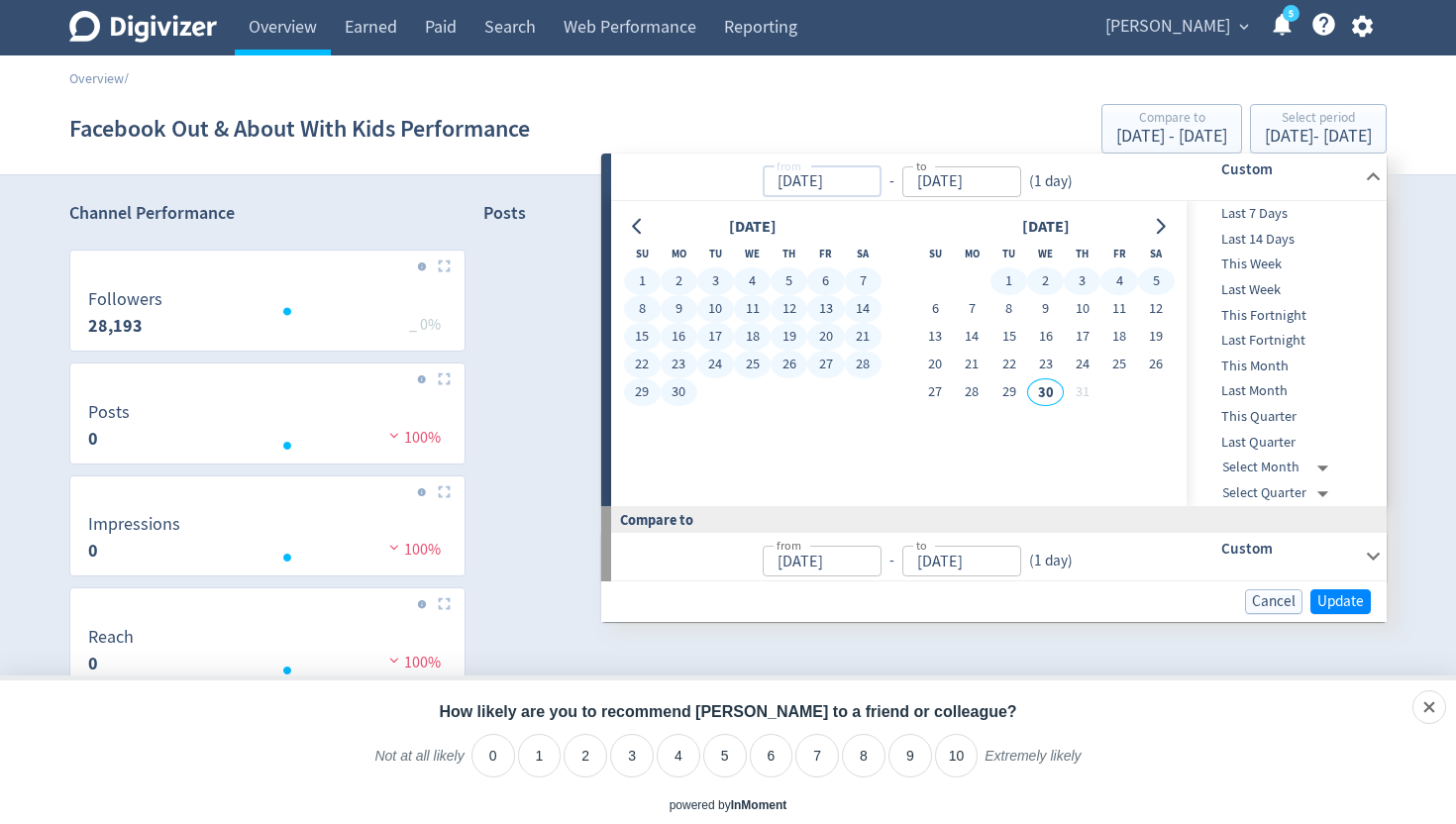 type on "[DATE]" 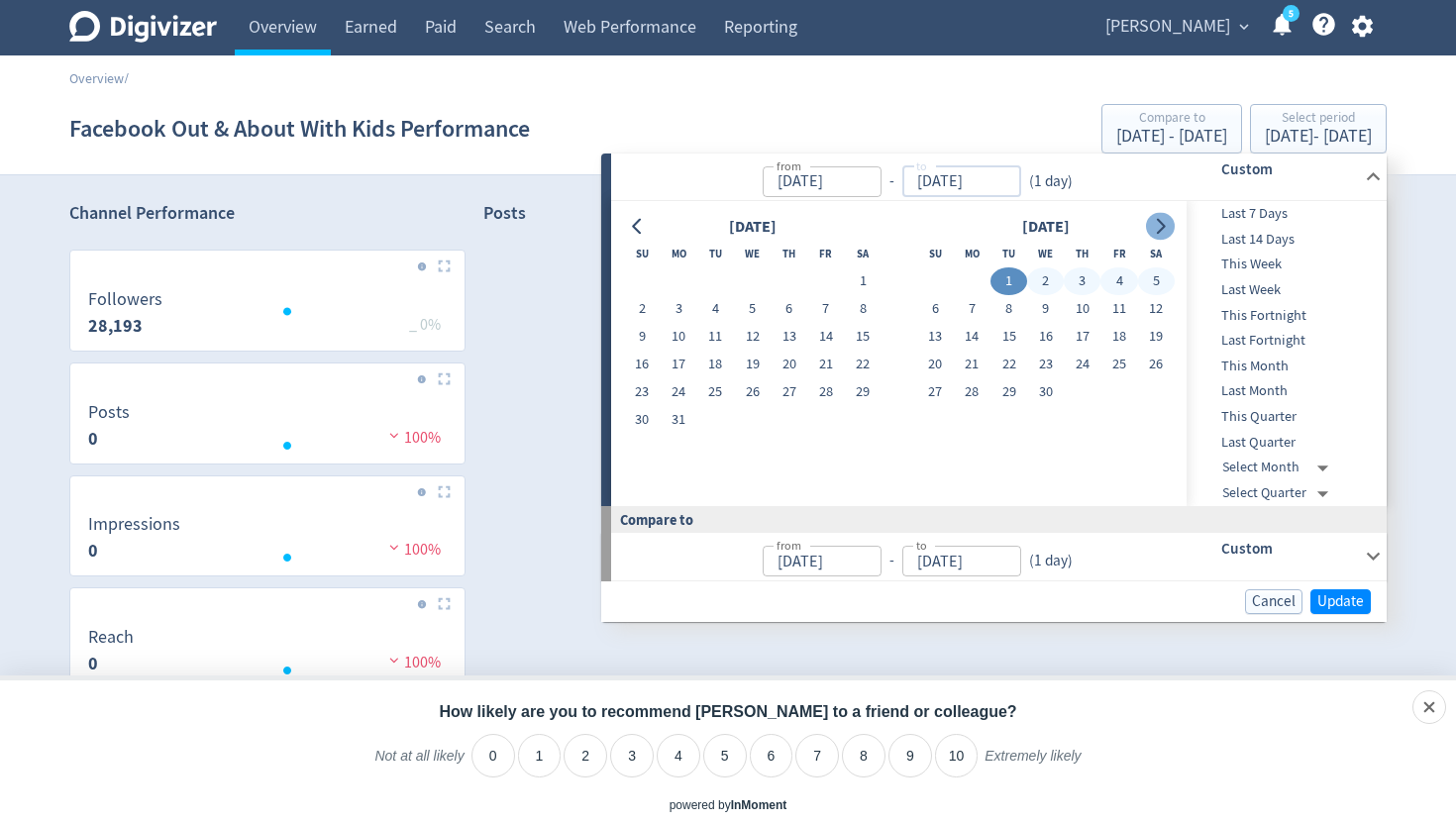 click 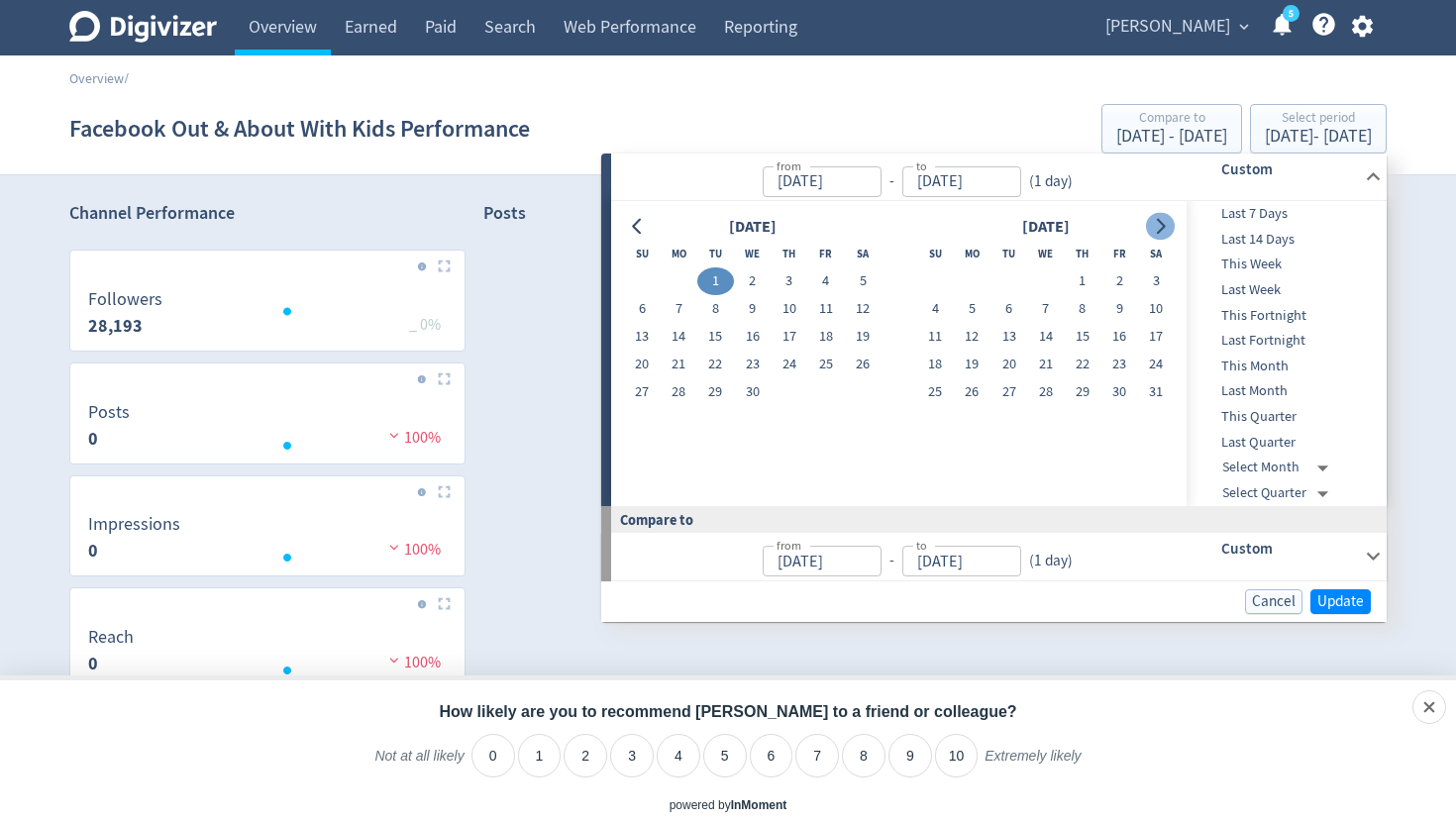 click 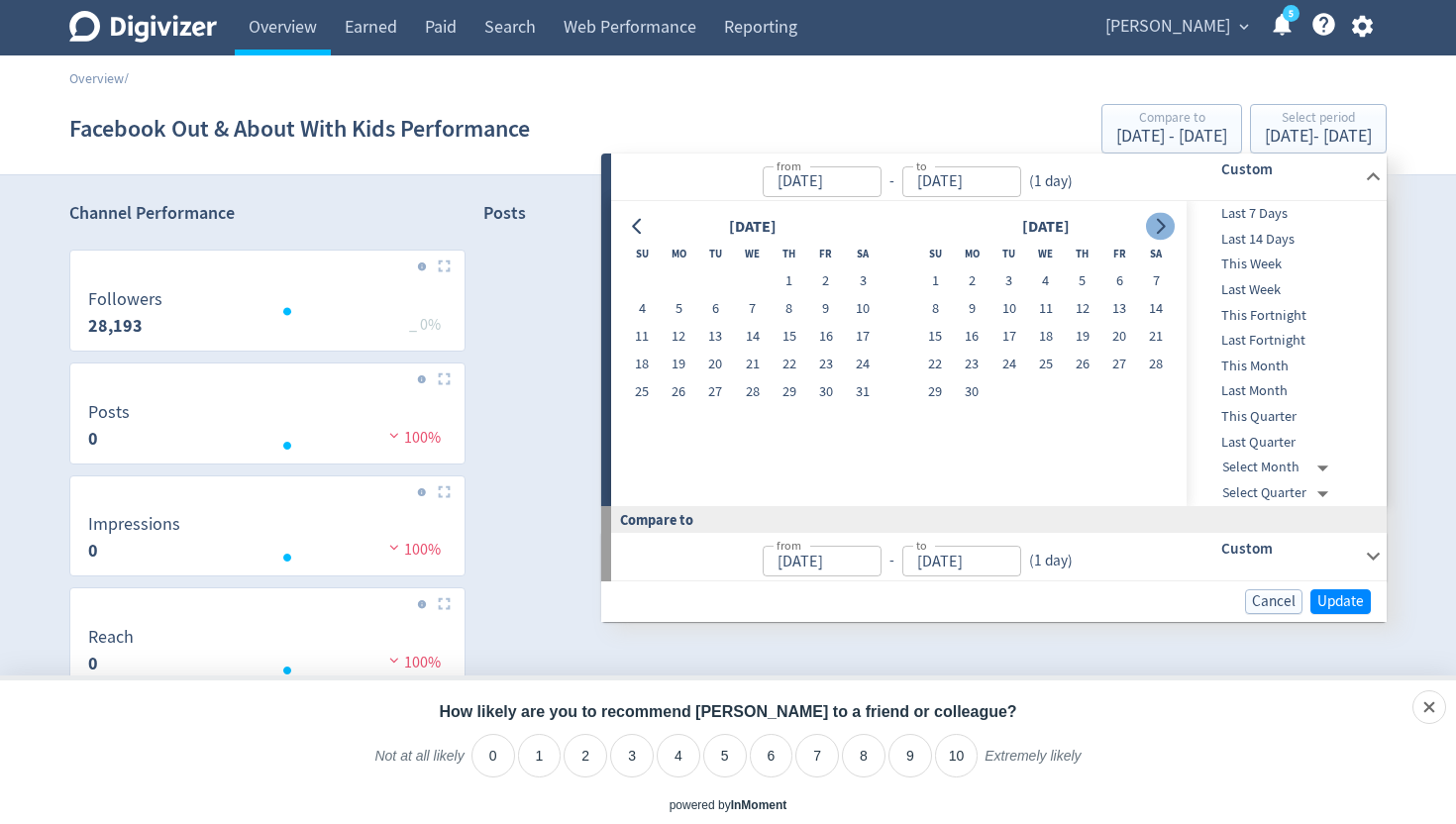 click 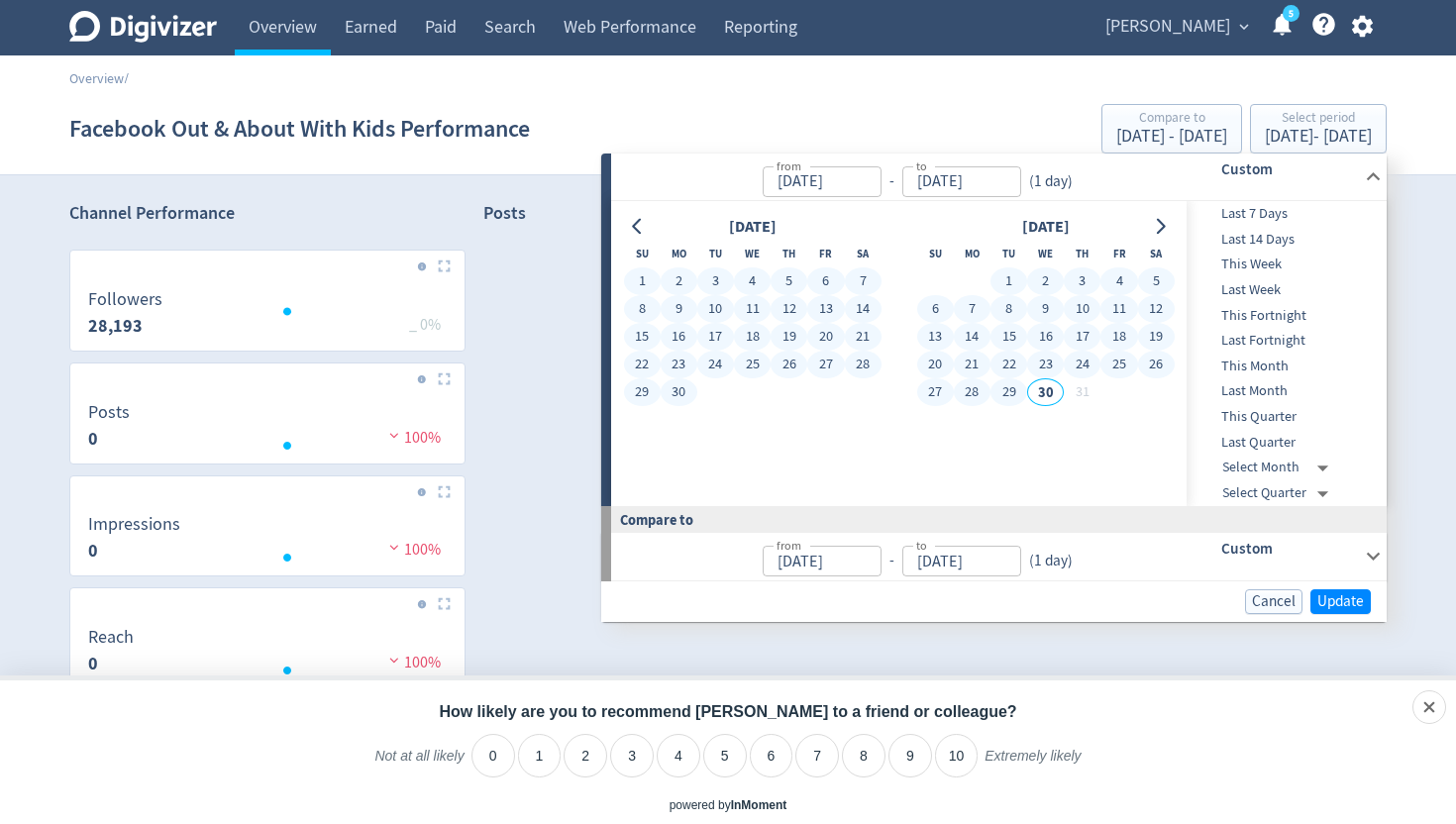 click on "29" at bounding box center [1008, 392] 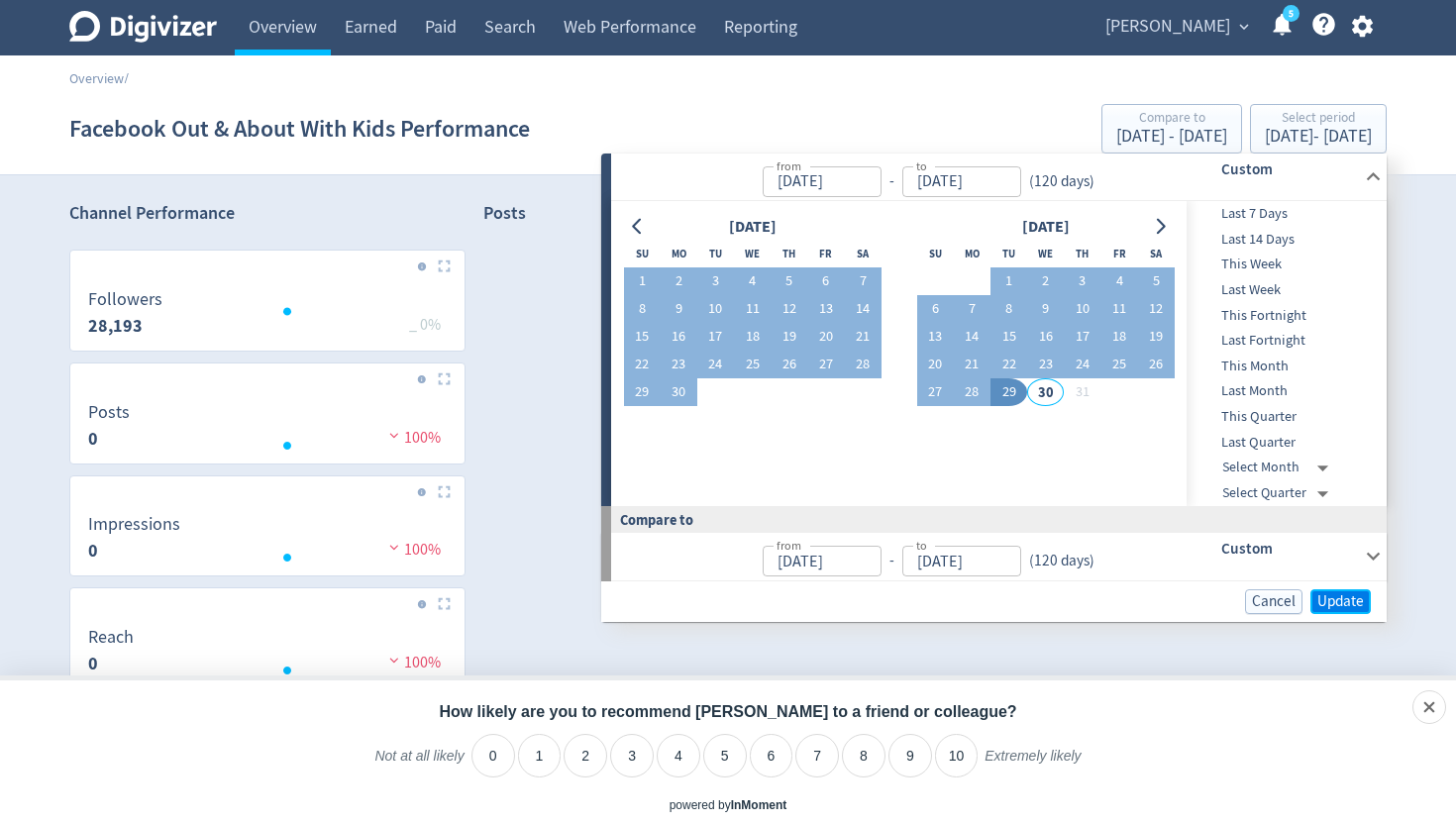 click on "Update" at bounding box center [1340, 601] 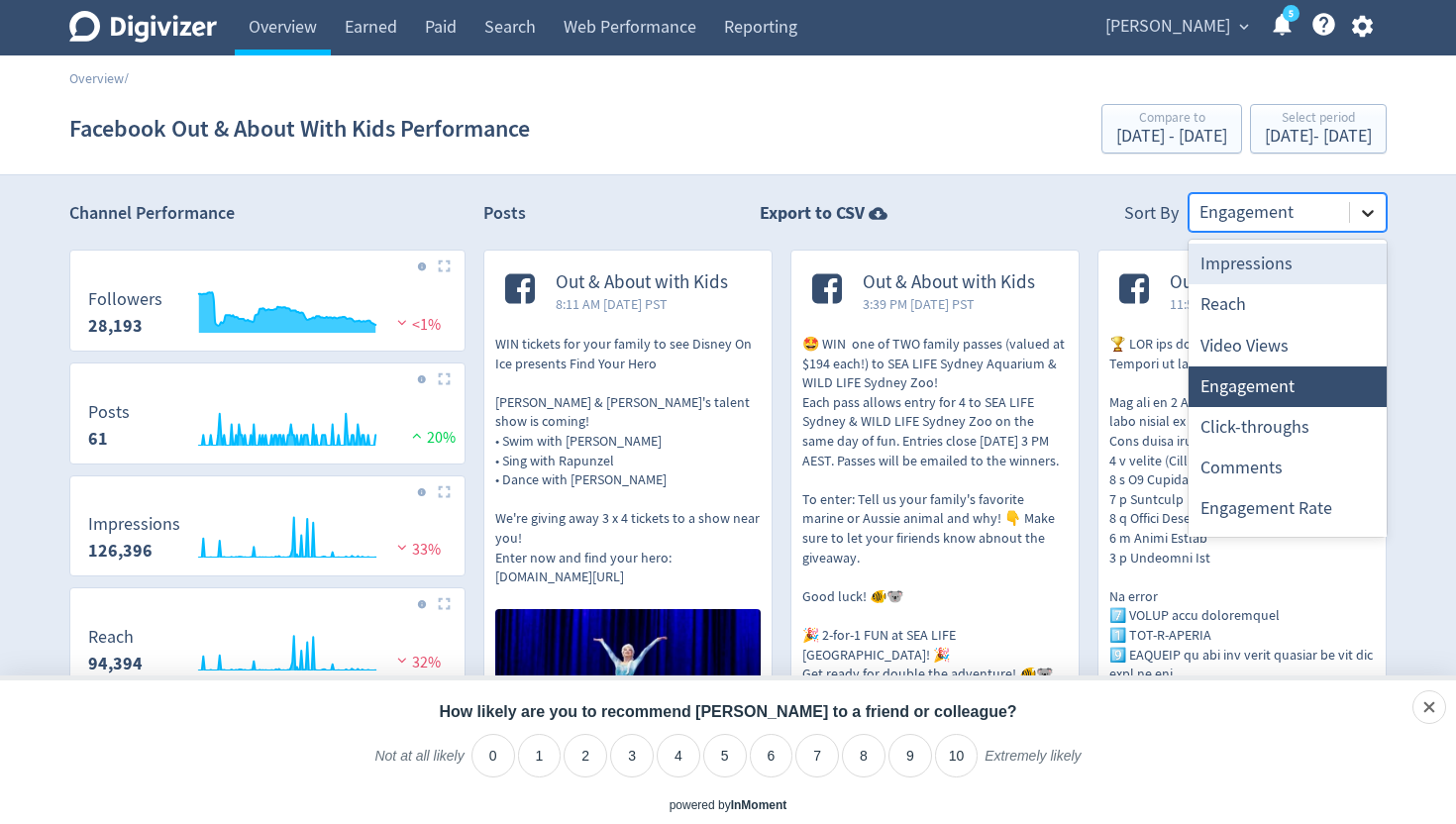 click 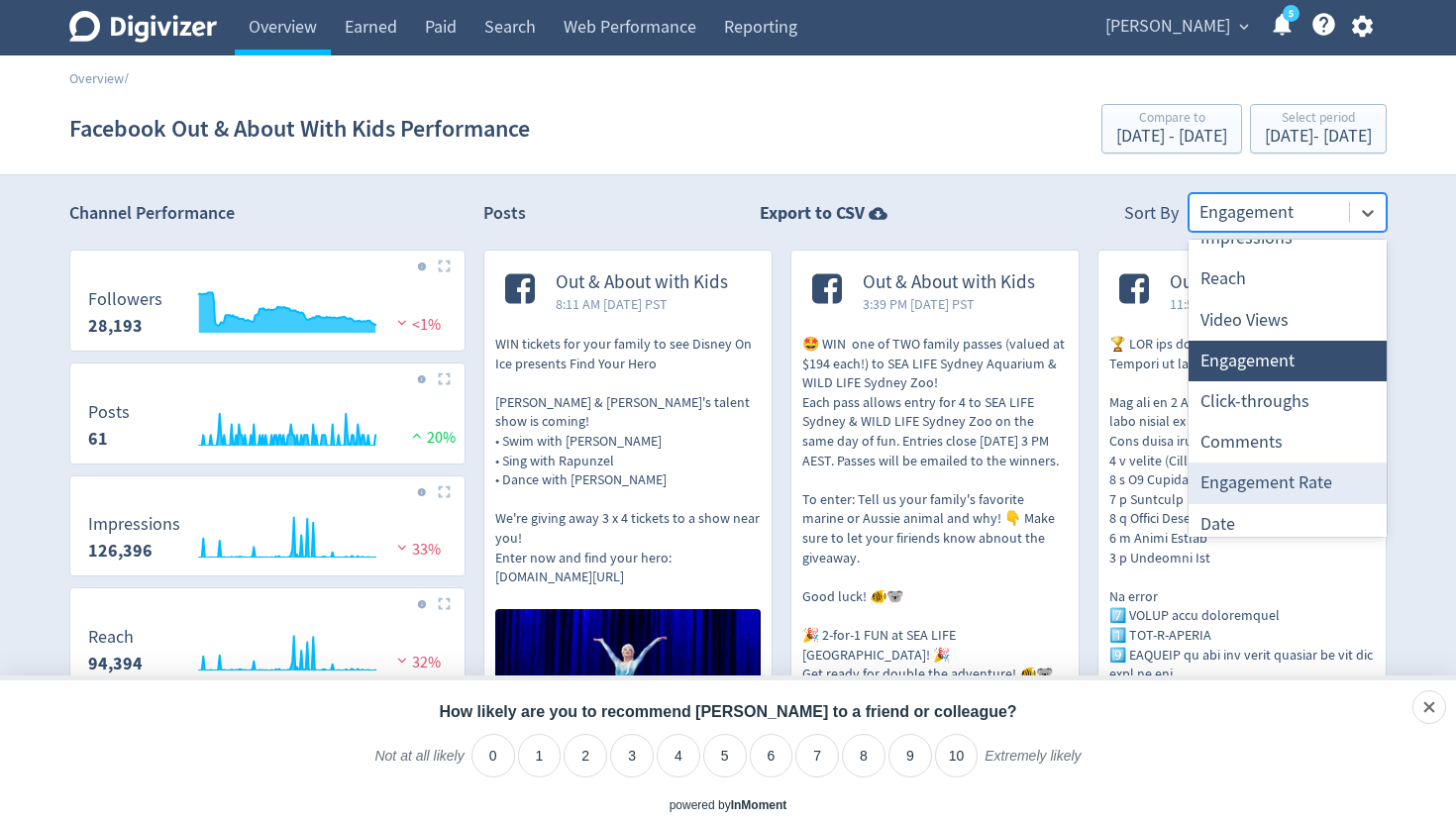 scroll, scrollTop: 37, scrollLeft: 0, axis: vertical 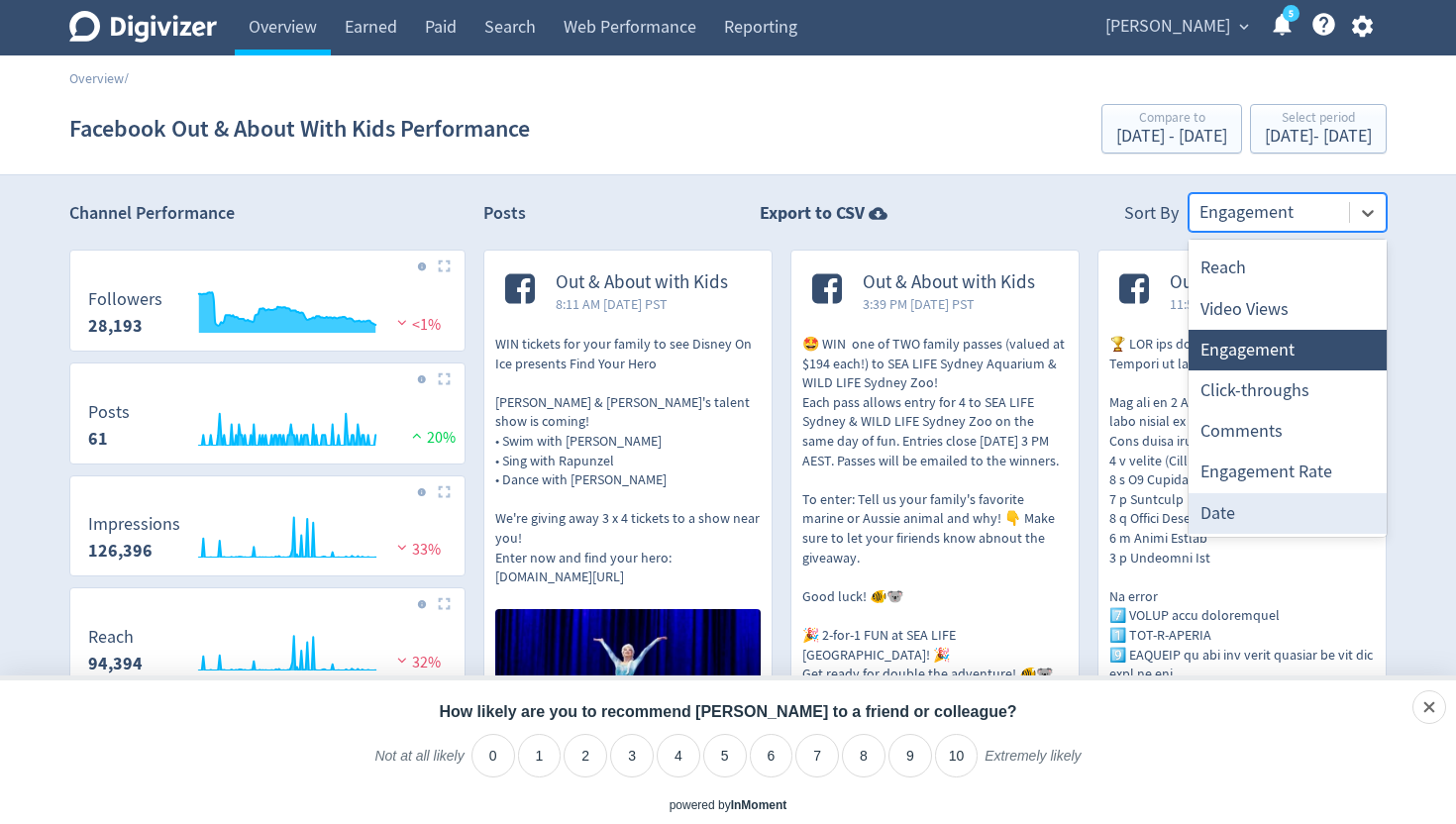 click on "Date" at bounding box center (1288, 513) 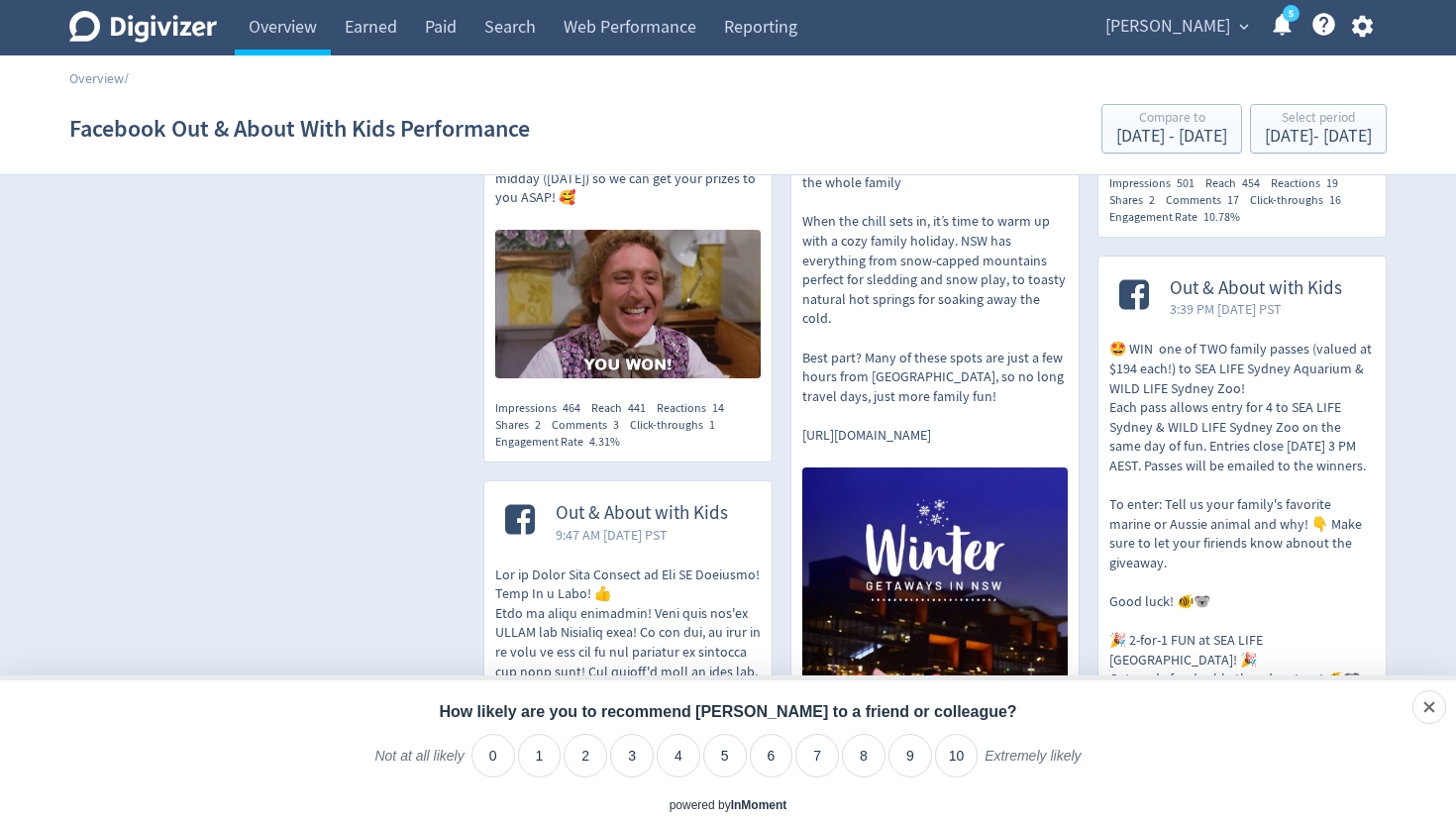 scroll, scrollTop: 1544, scrollLeft: 0, axis: vertical 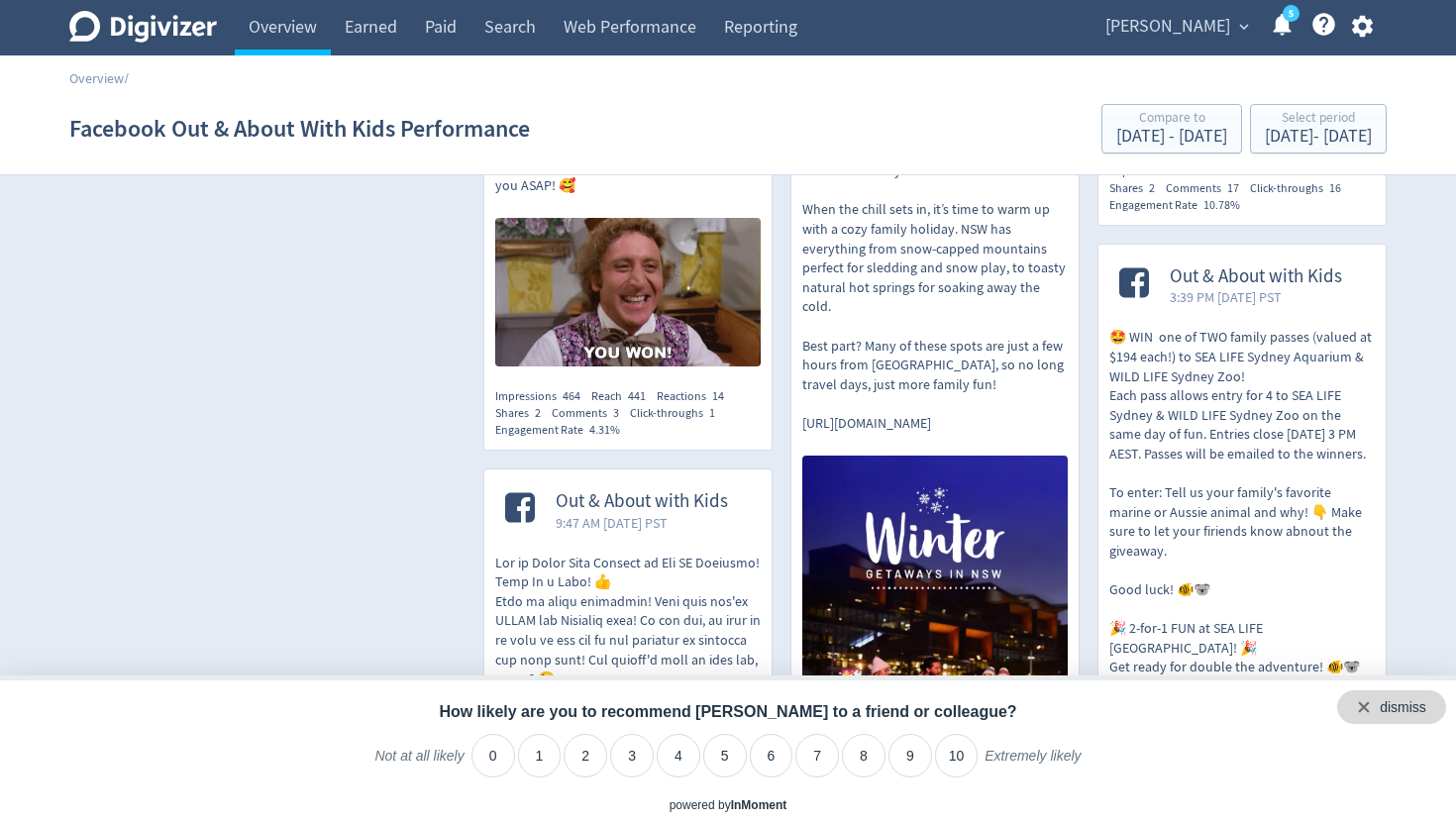 click on "dismiss" at bounding box center (1403, 708) 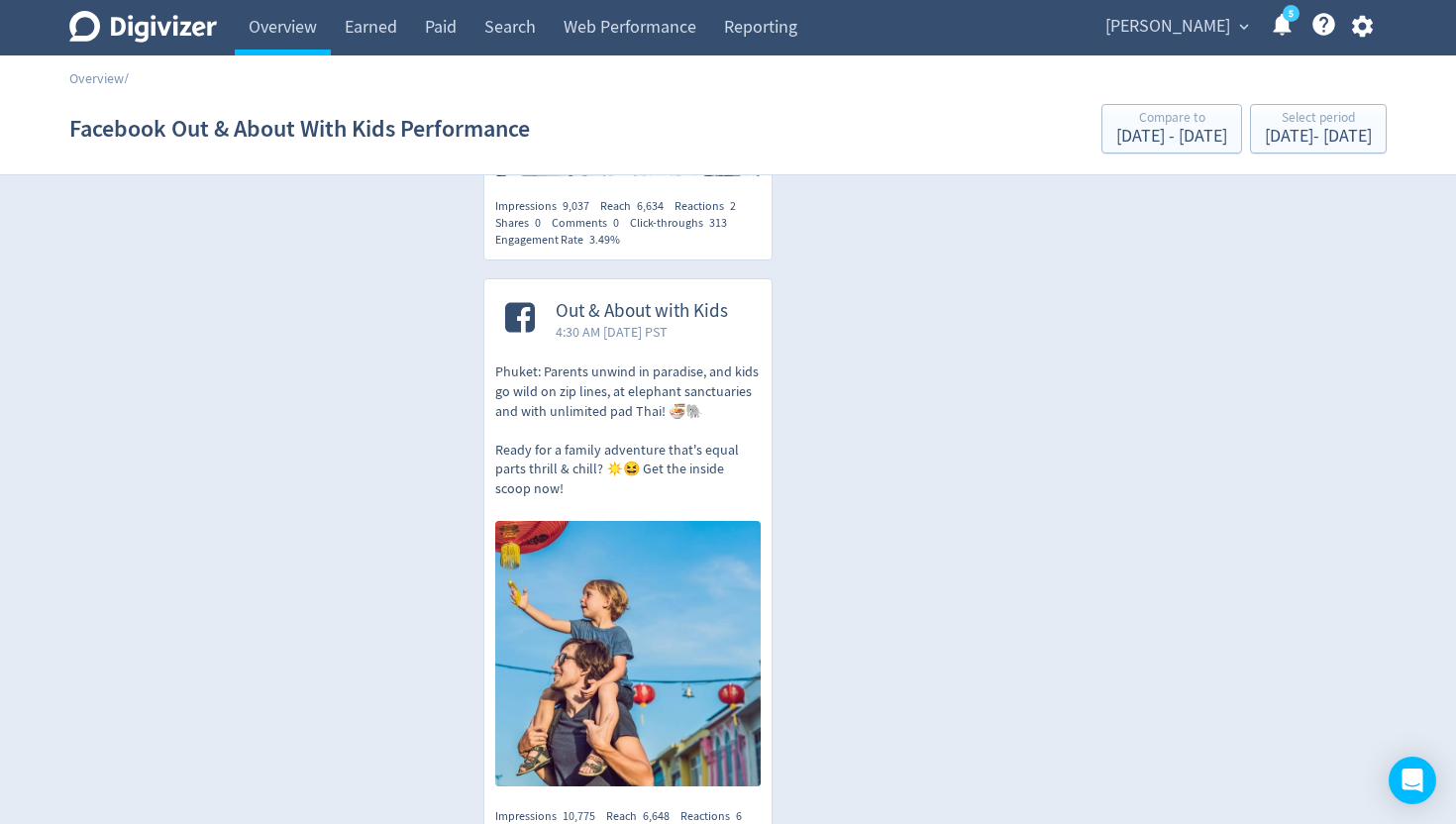 scroll, scrollTop: 16344, scrollLeft: 0, axis: vertical 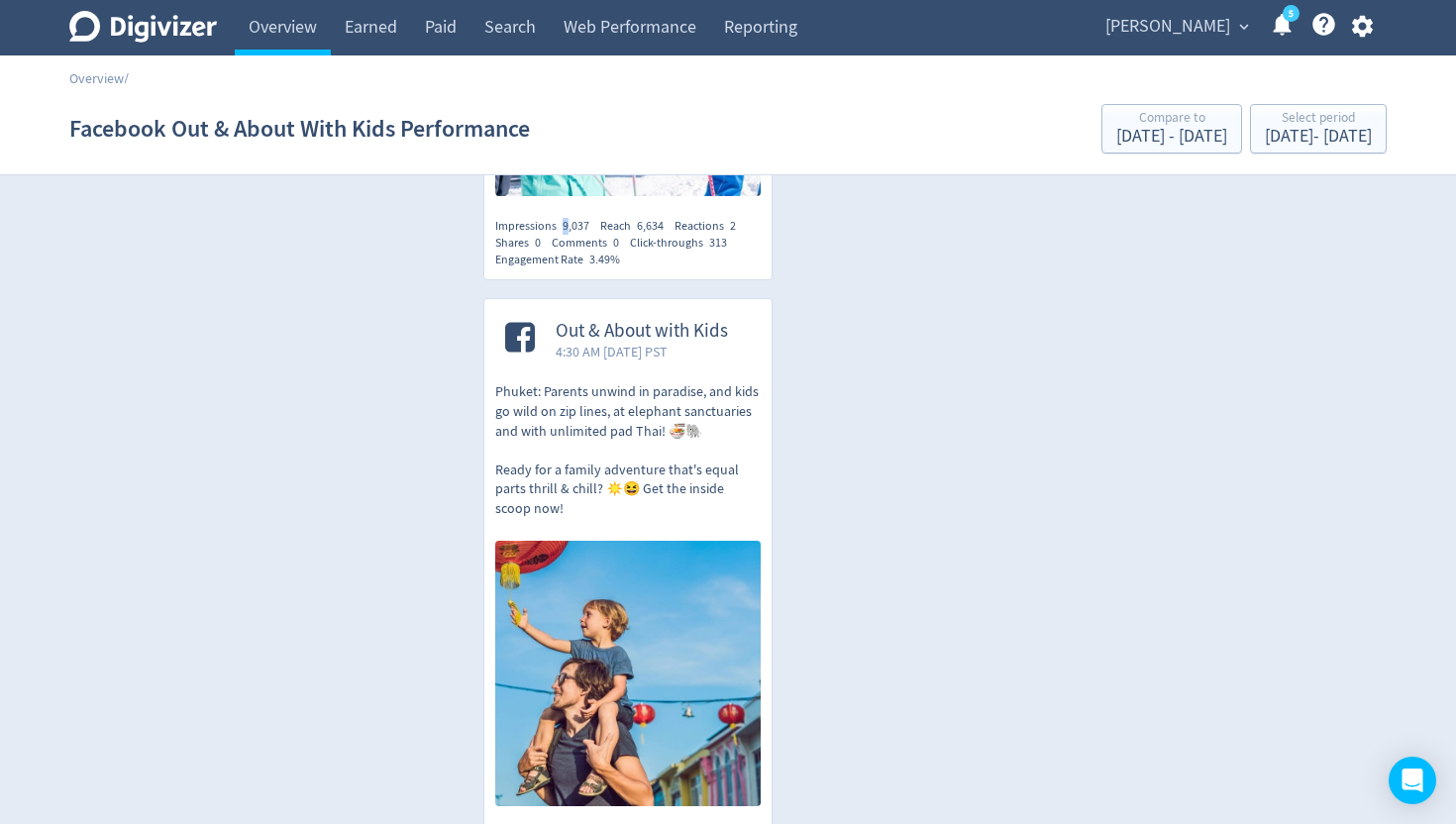 click on "Impressions  9,037" at bounding box center [548, 226] 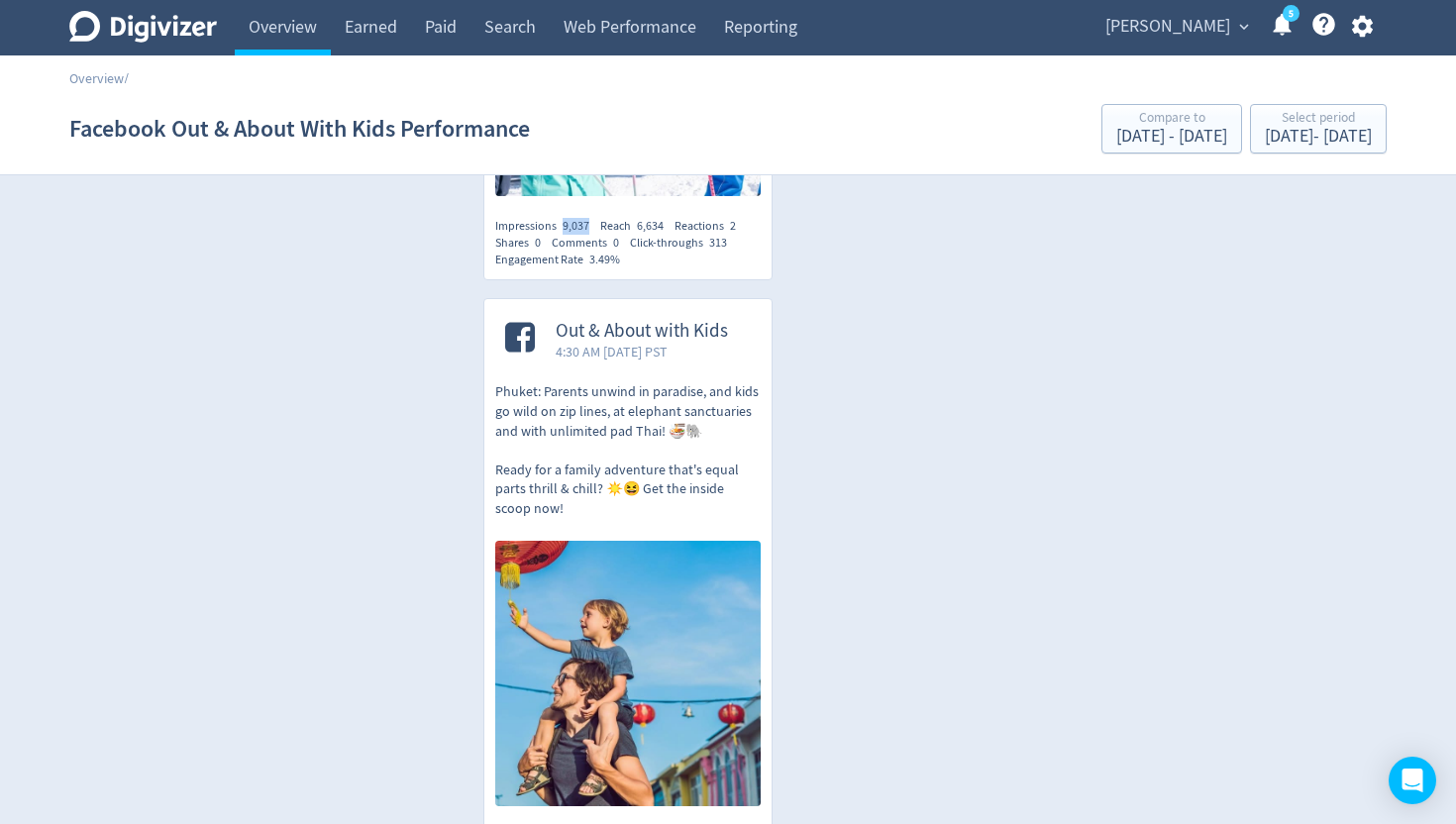 click on "9,037" at bounding box center (575, 226) 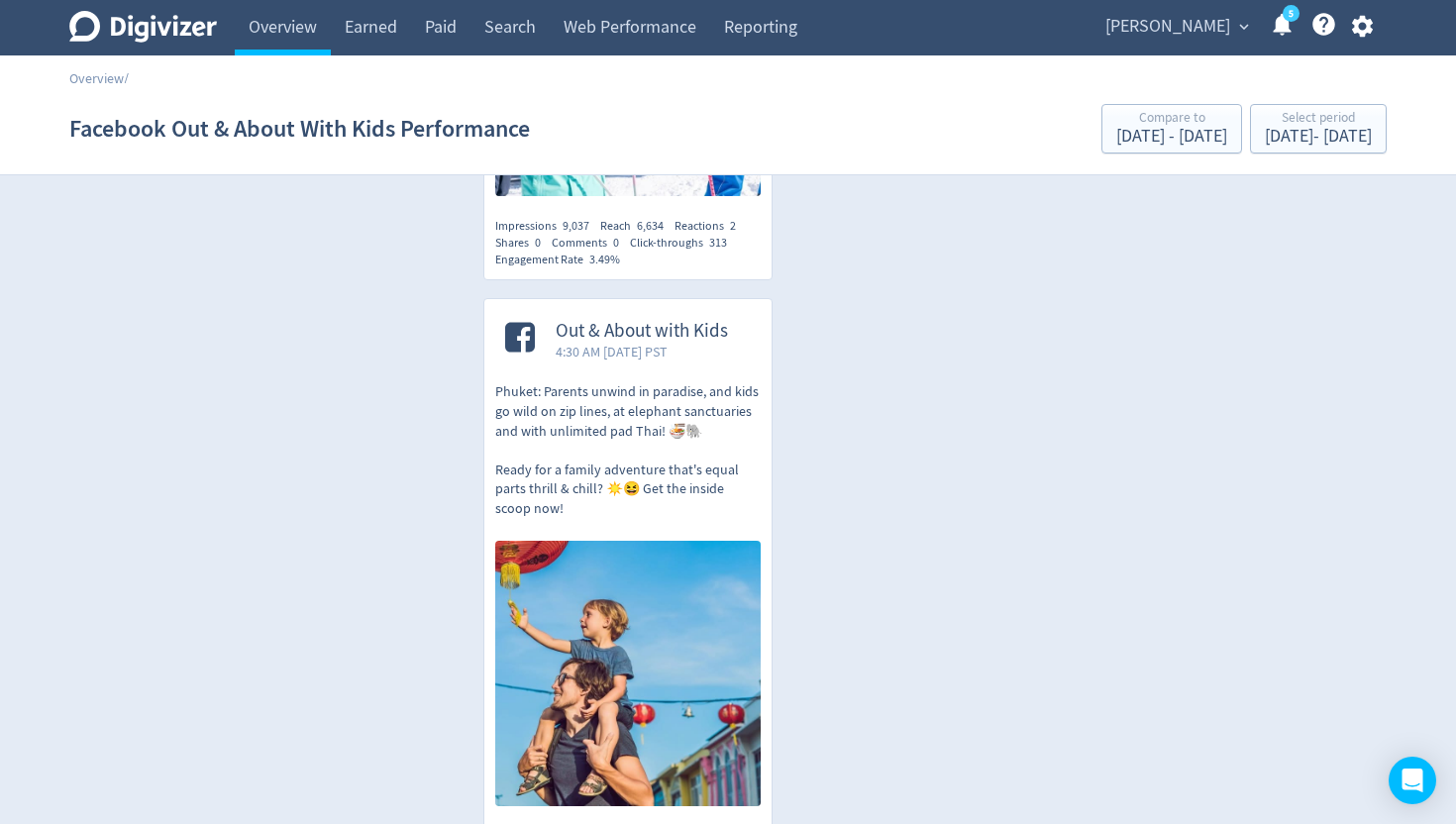 click on "6,634" at bounding box center (650, 226) 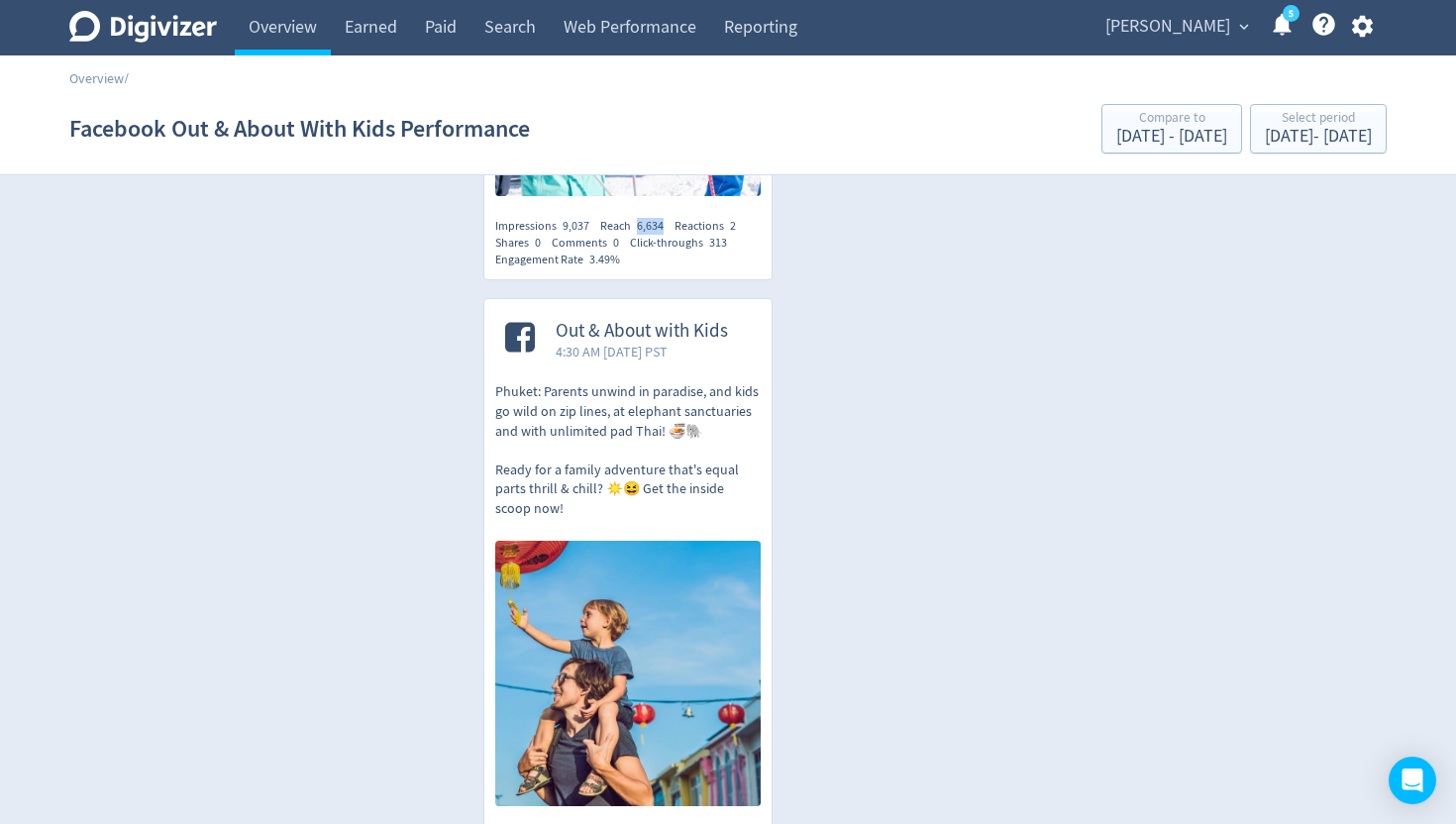 click on "6,634" at bounding box center (650, 226) 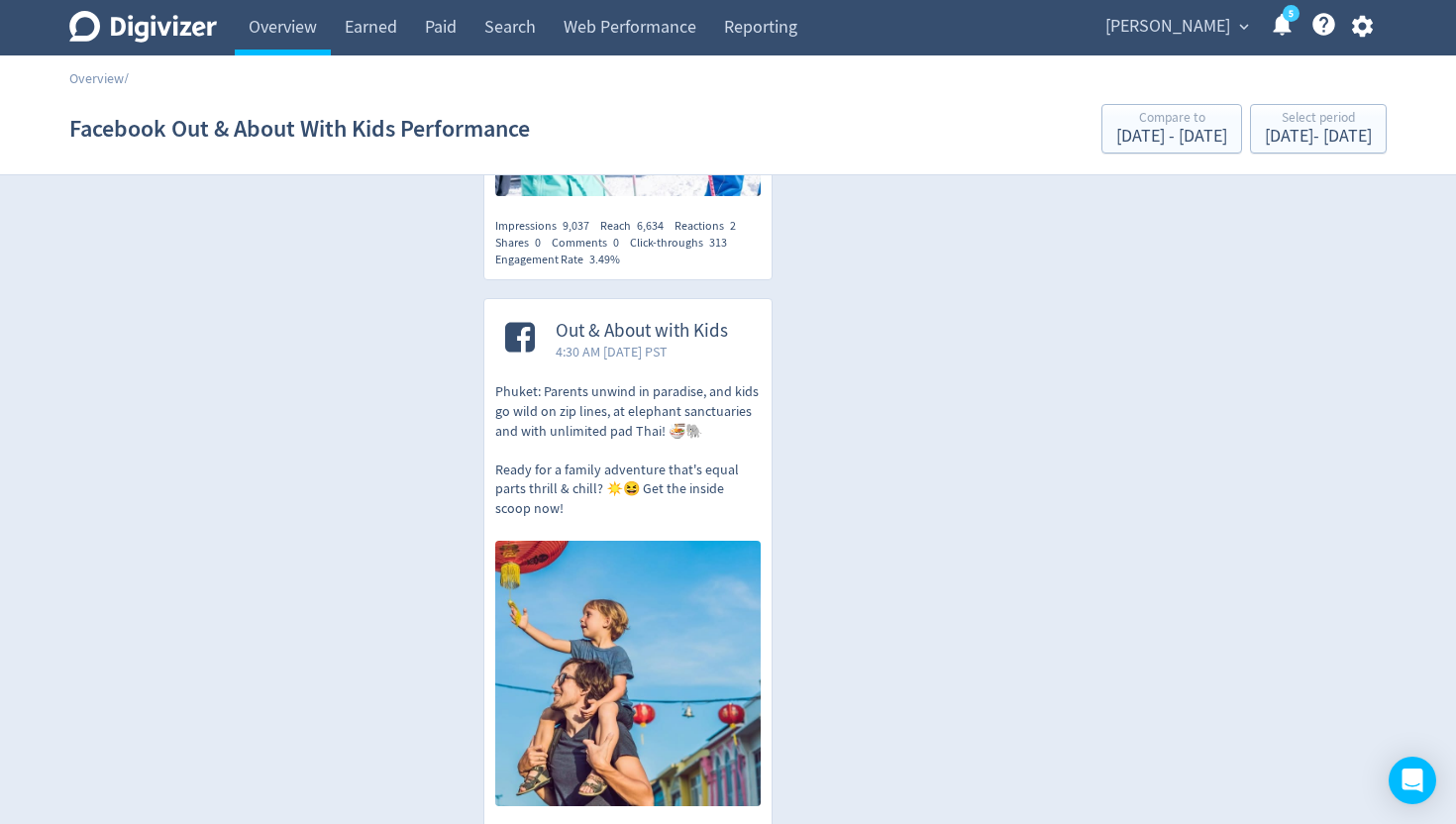 click on "313" at bounding box center (718, 243) 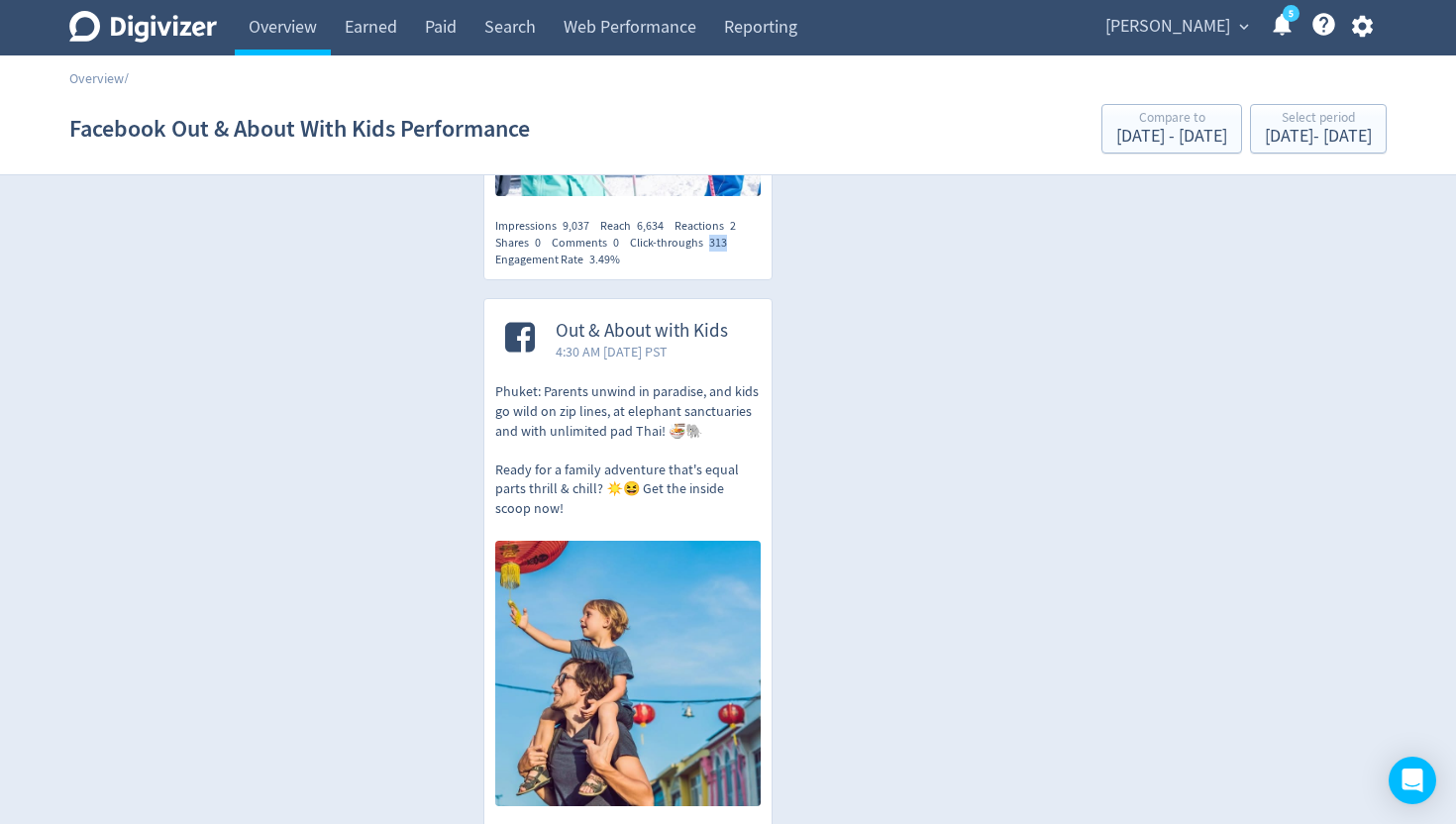 click on "313" at bounding box center [718, 243] 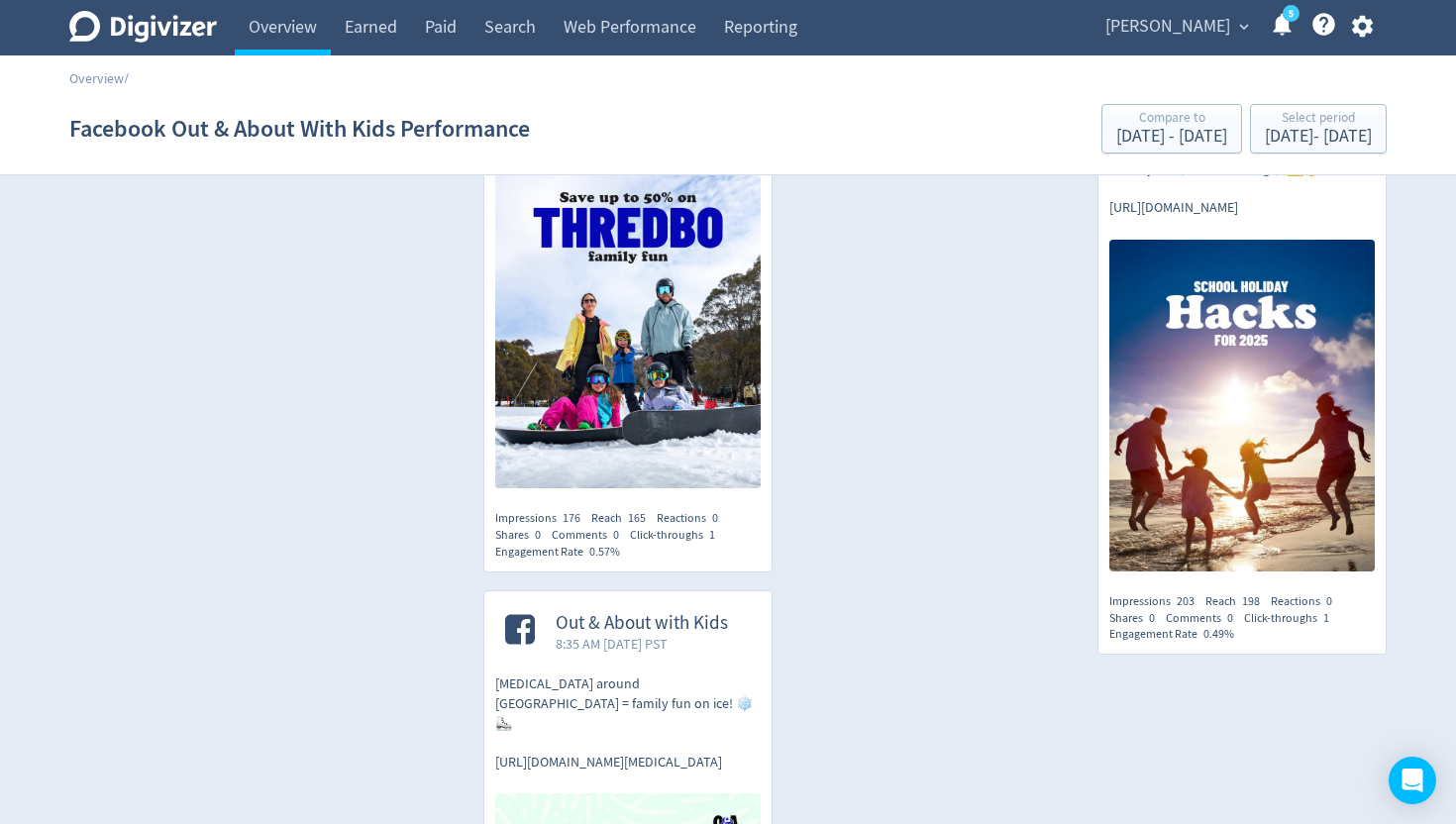 scroll, scrollTop: 14779, scrollLeft: 0, axis: vertical 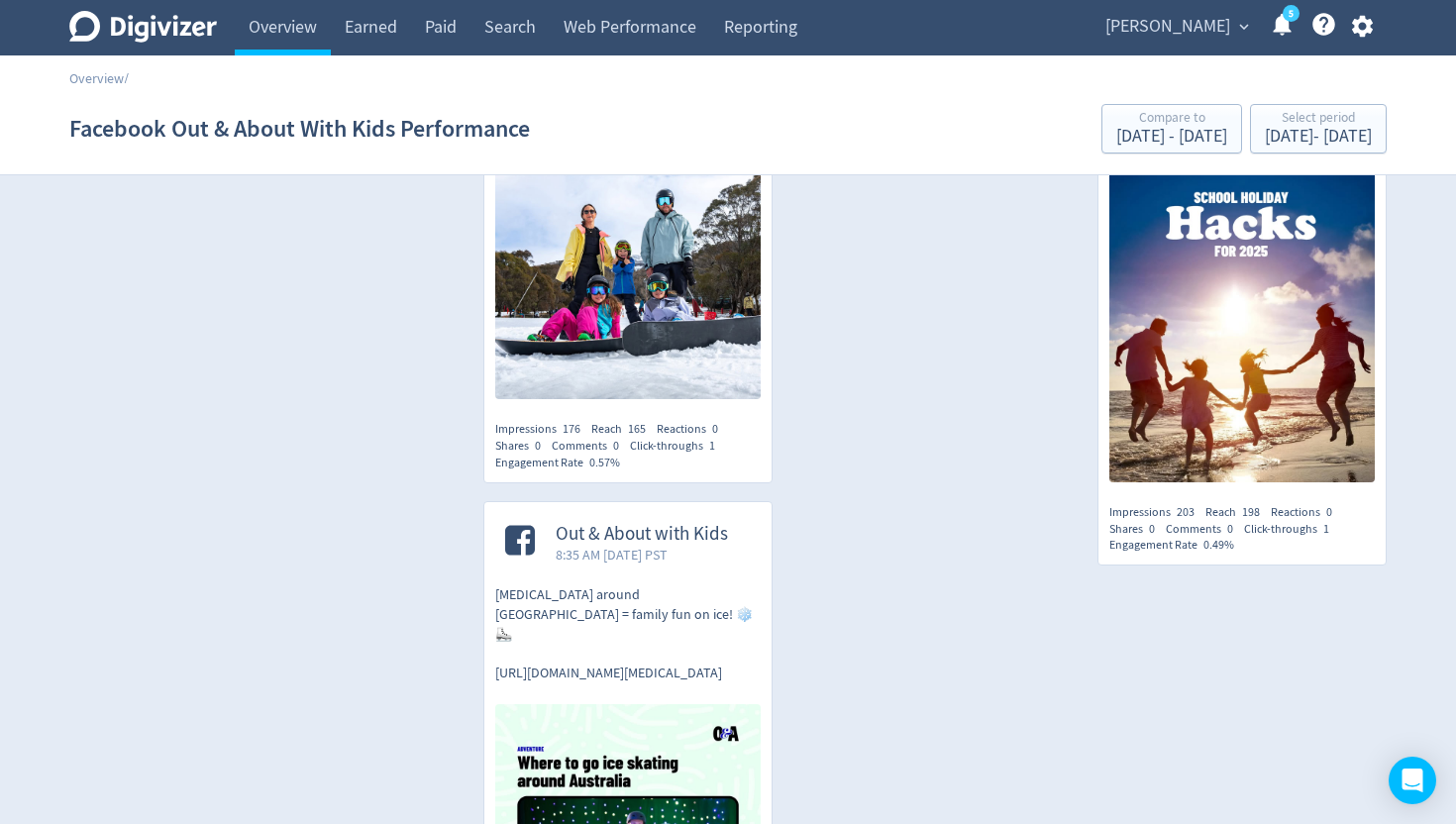 click on "176" at bounding box center (572, 429) 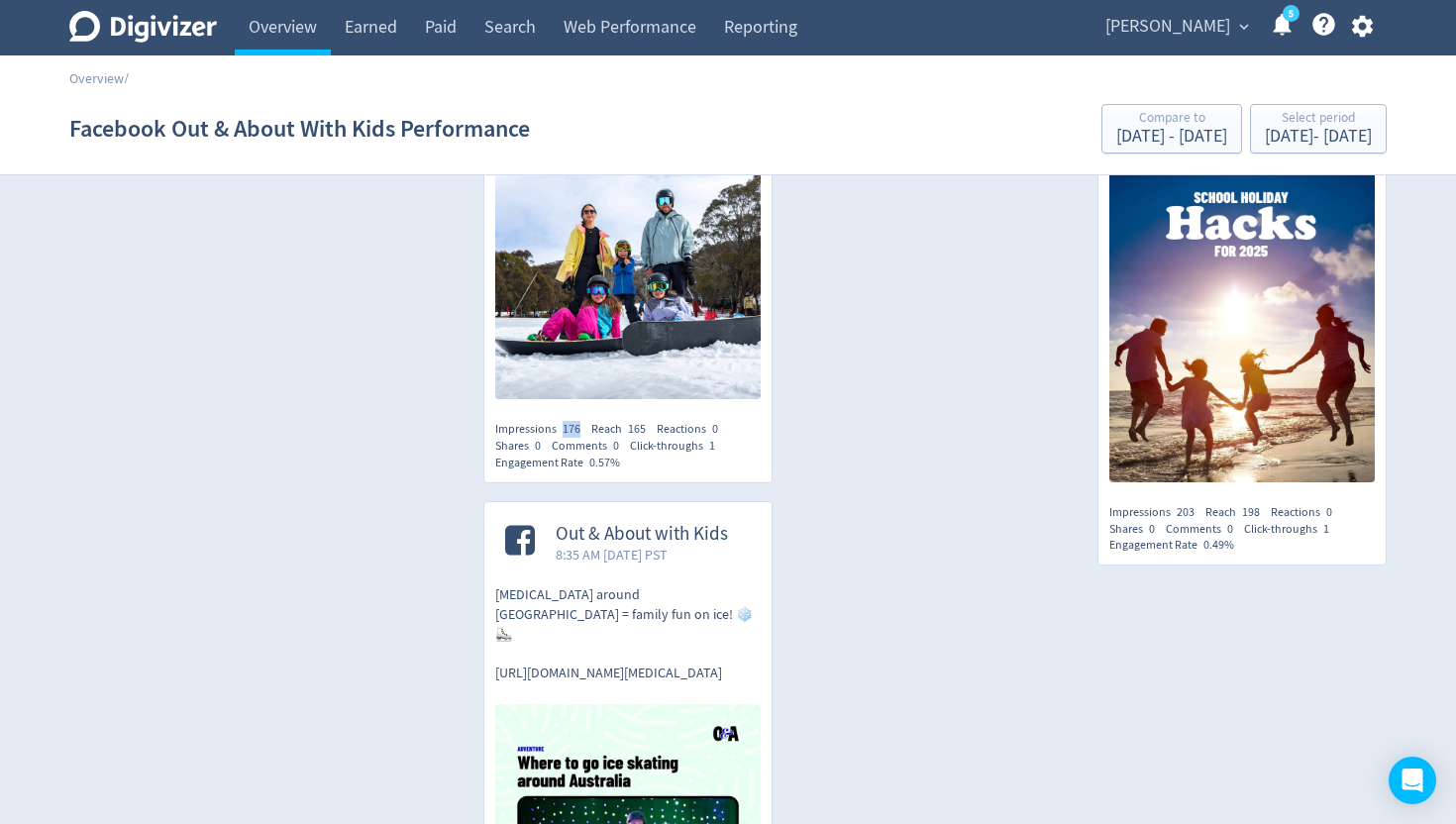 click on "176" at bounding box center (572, 429) 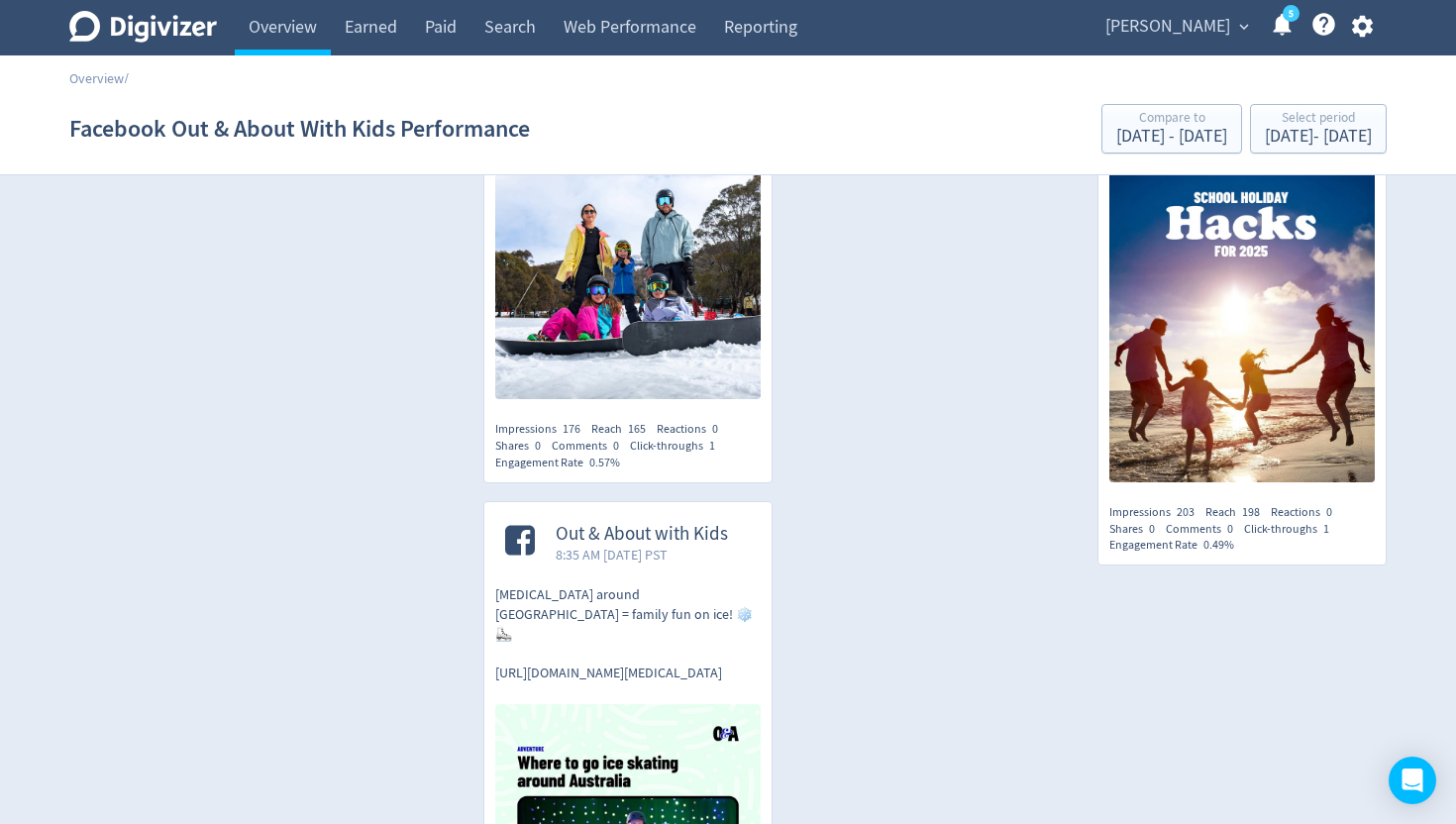 click on "165" at bounding box center (637, 429) 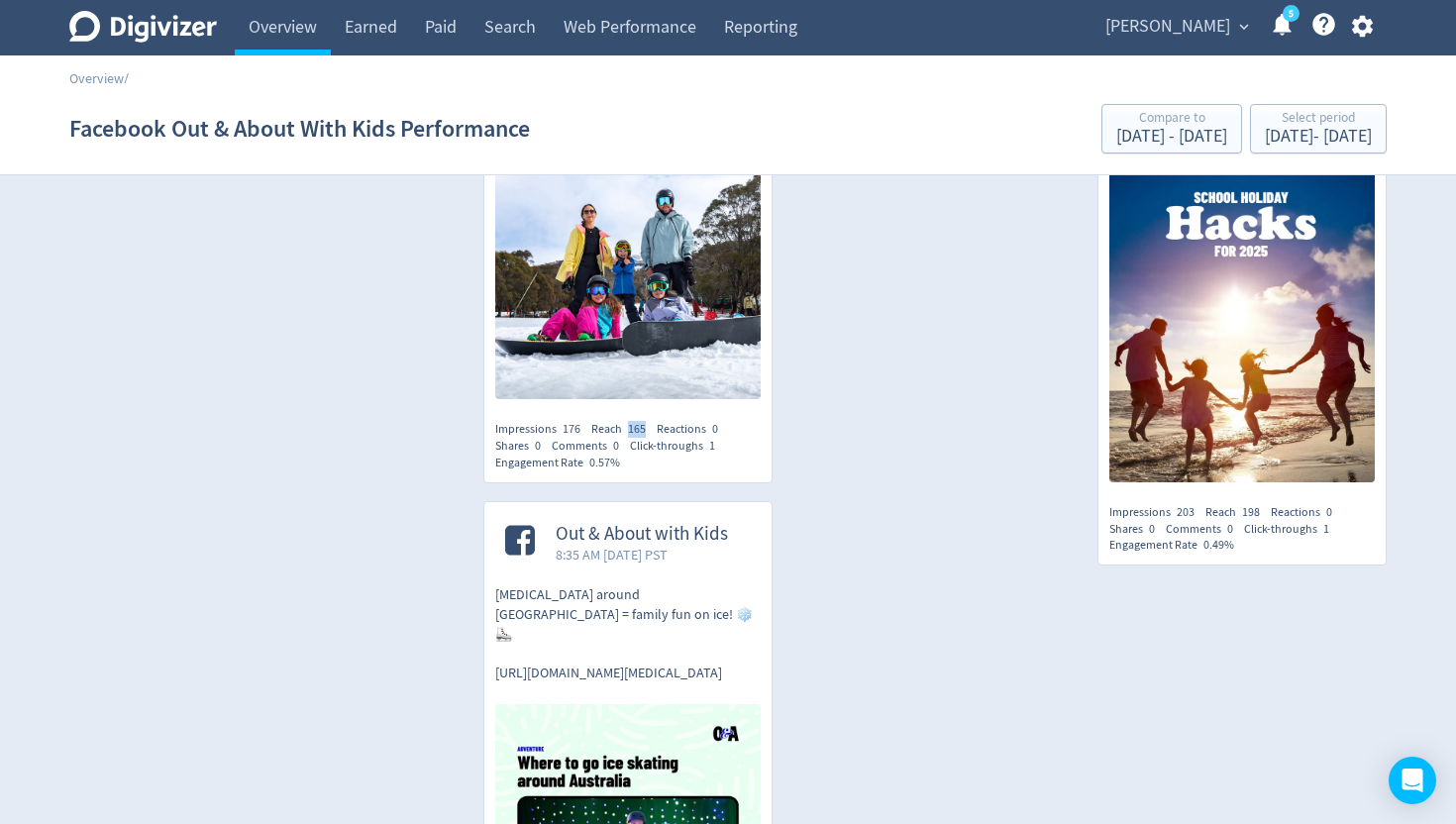 click on "165" at bounding box center (637, 429) 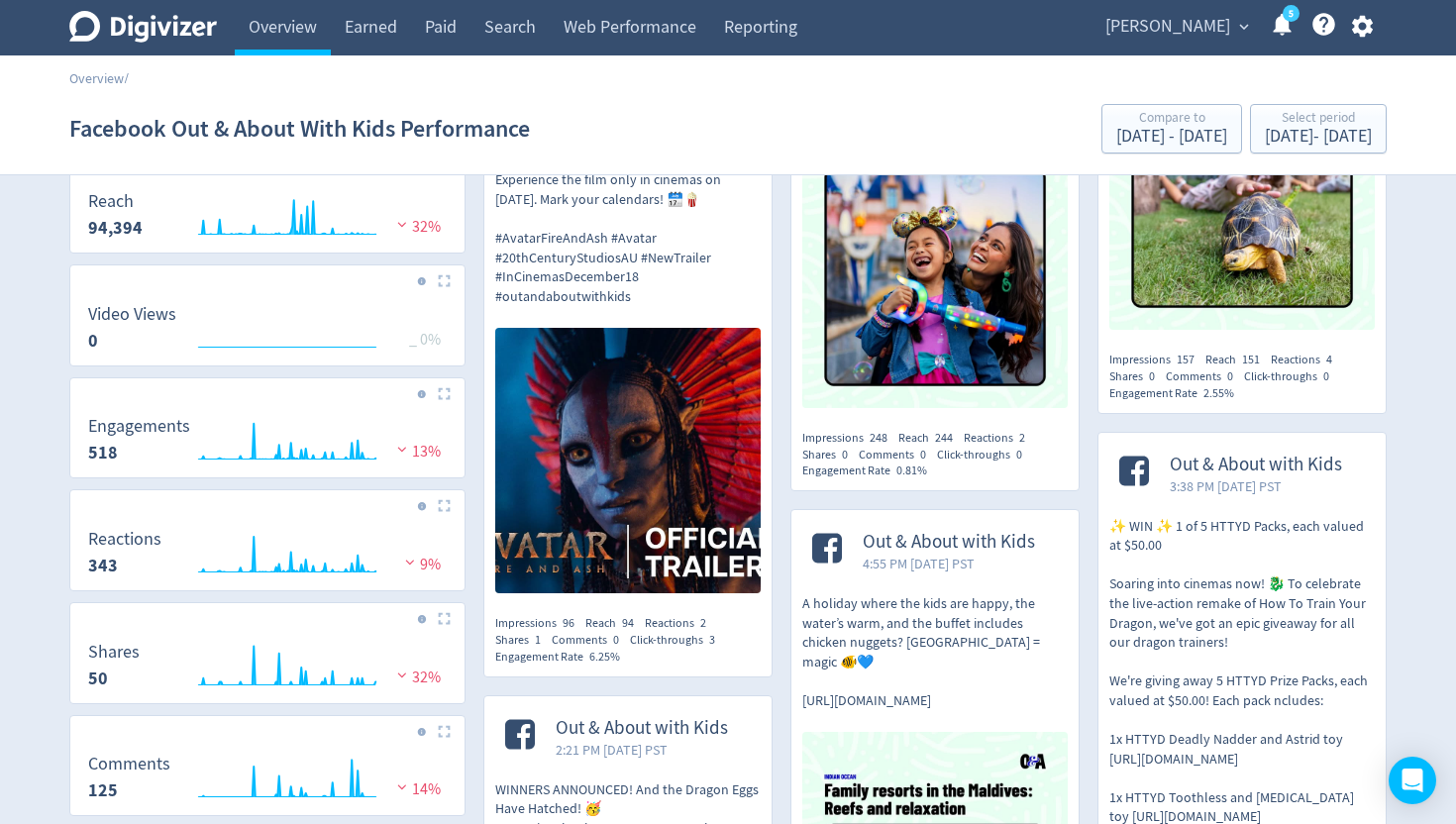 scroll, scrollTop: 438, scrollLeft: 0, axis: vertical 